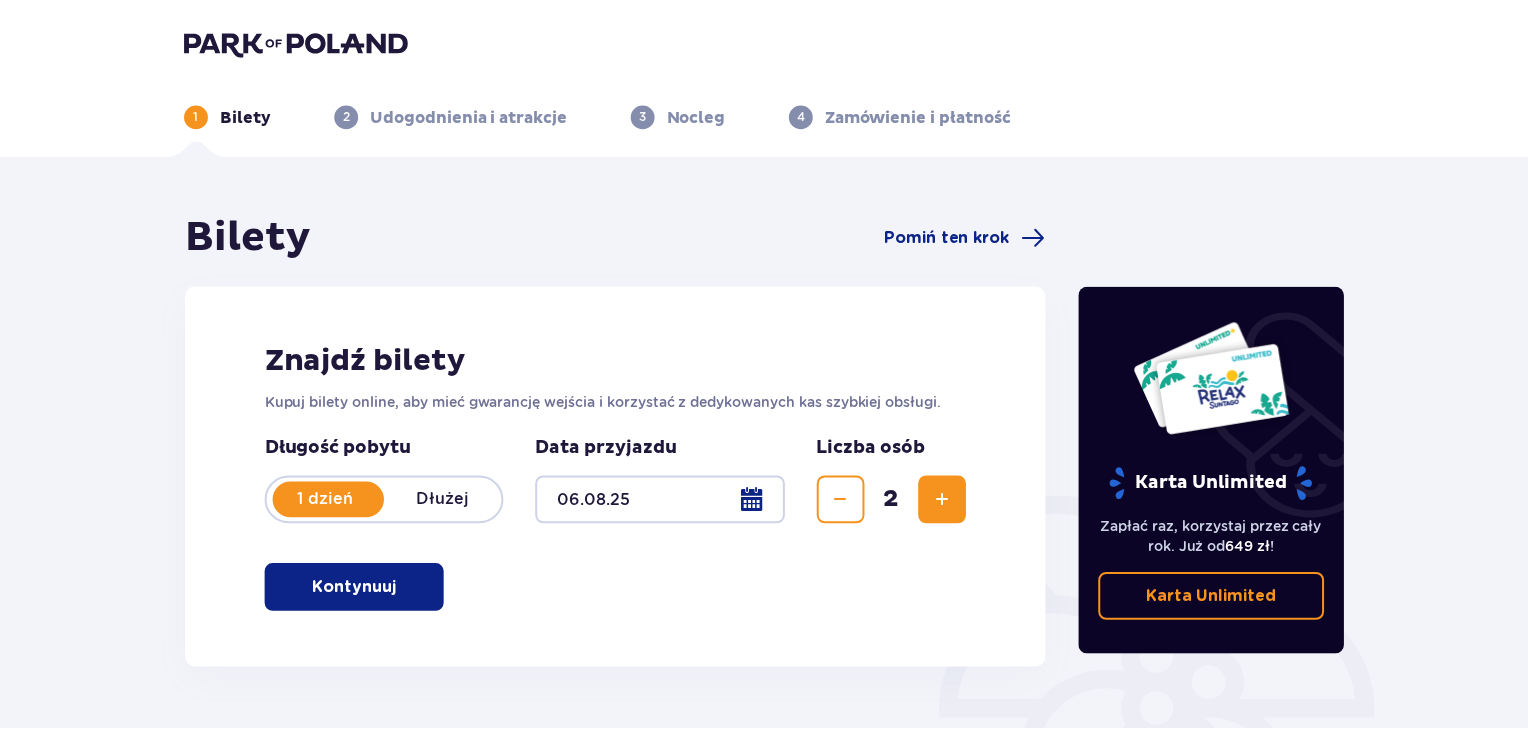 scroll, scrollTop: 0, scrollLeft: 0, axis: both 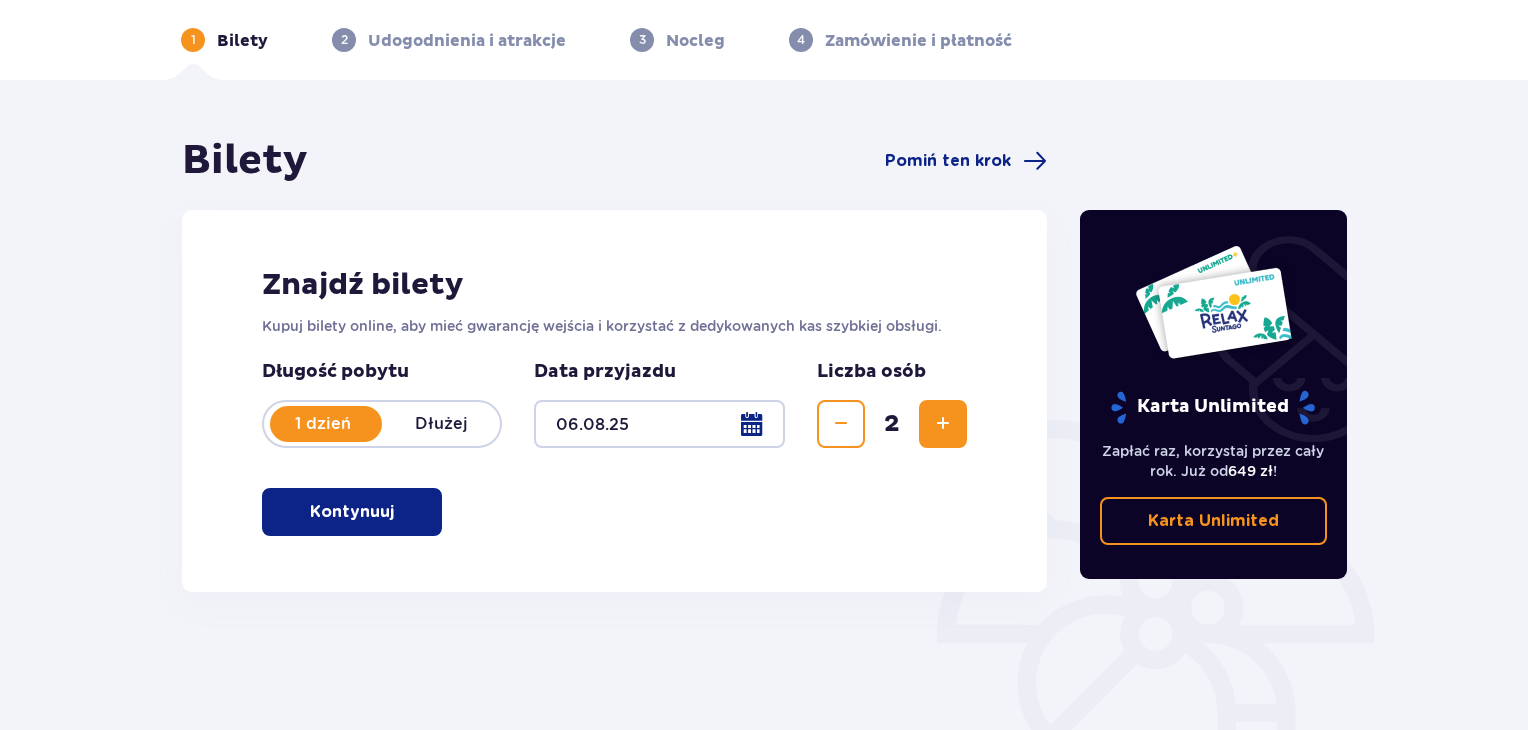 click at bounding box center (398, 512) 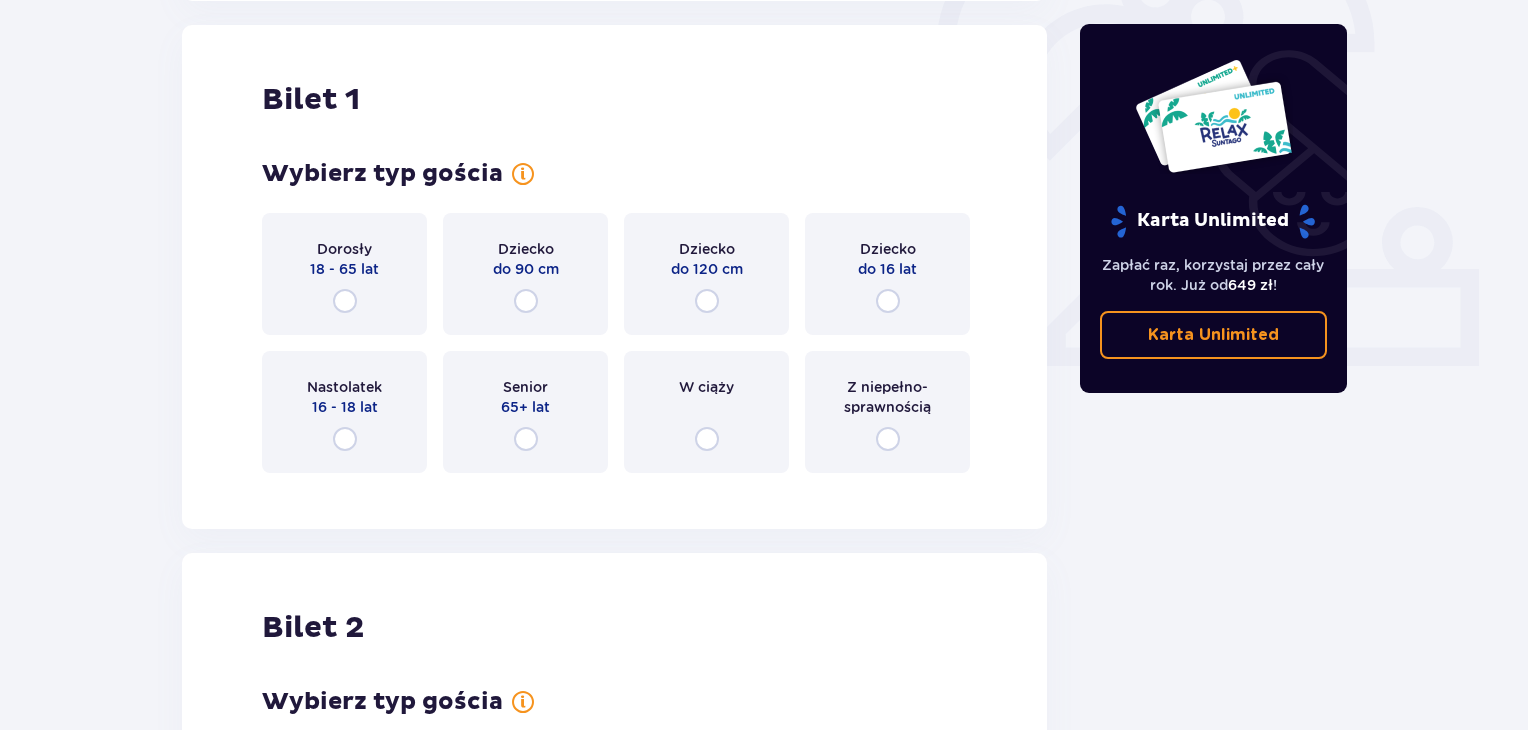 scroll, scrollTop: 668, scrollLeft: 0, axis: vertical 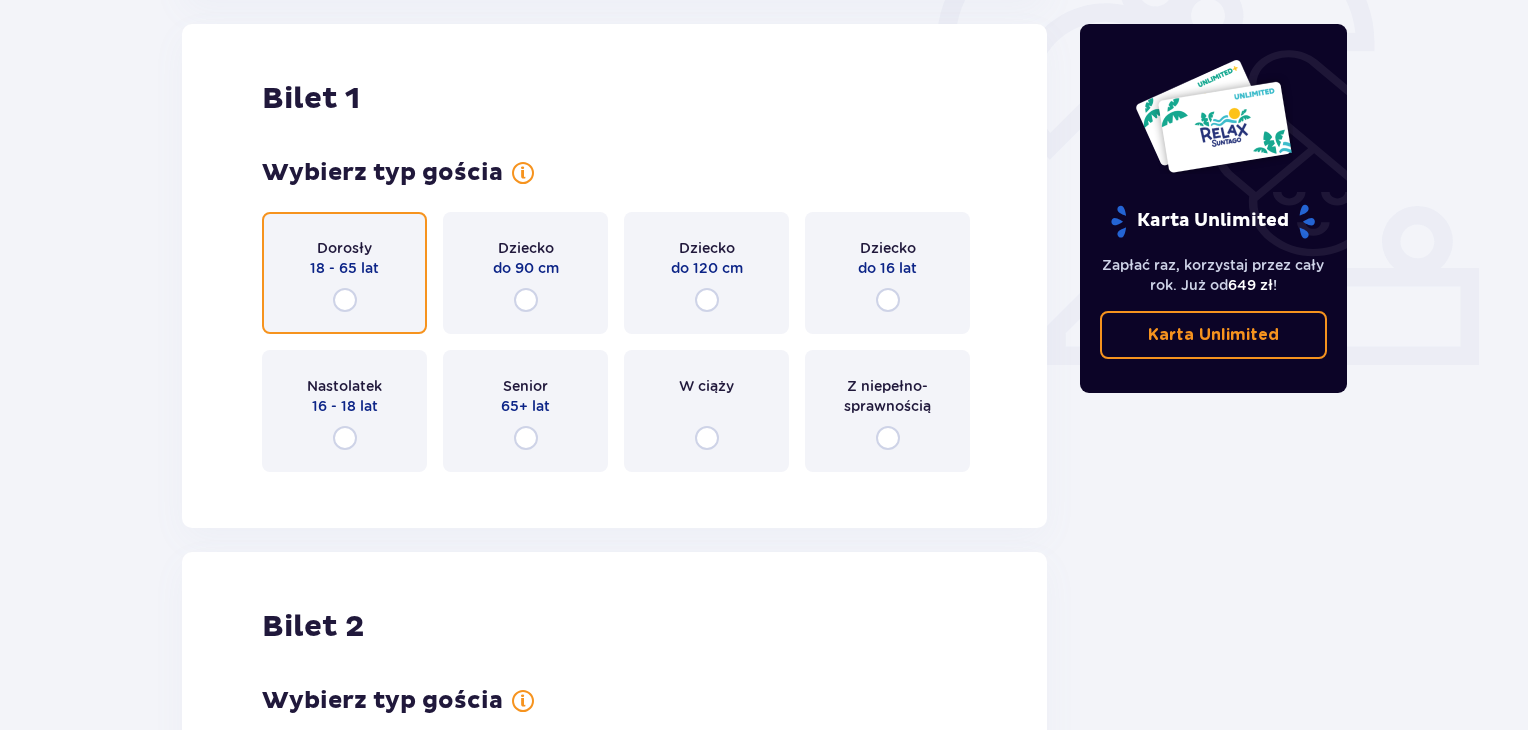 click at bounding box center [345, 300] 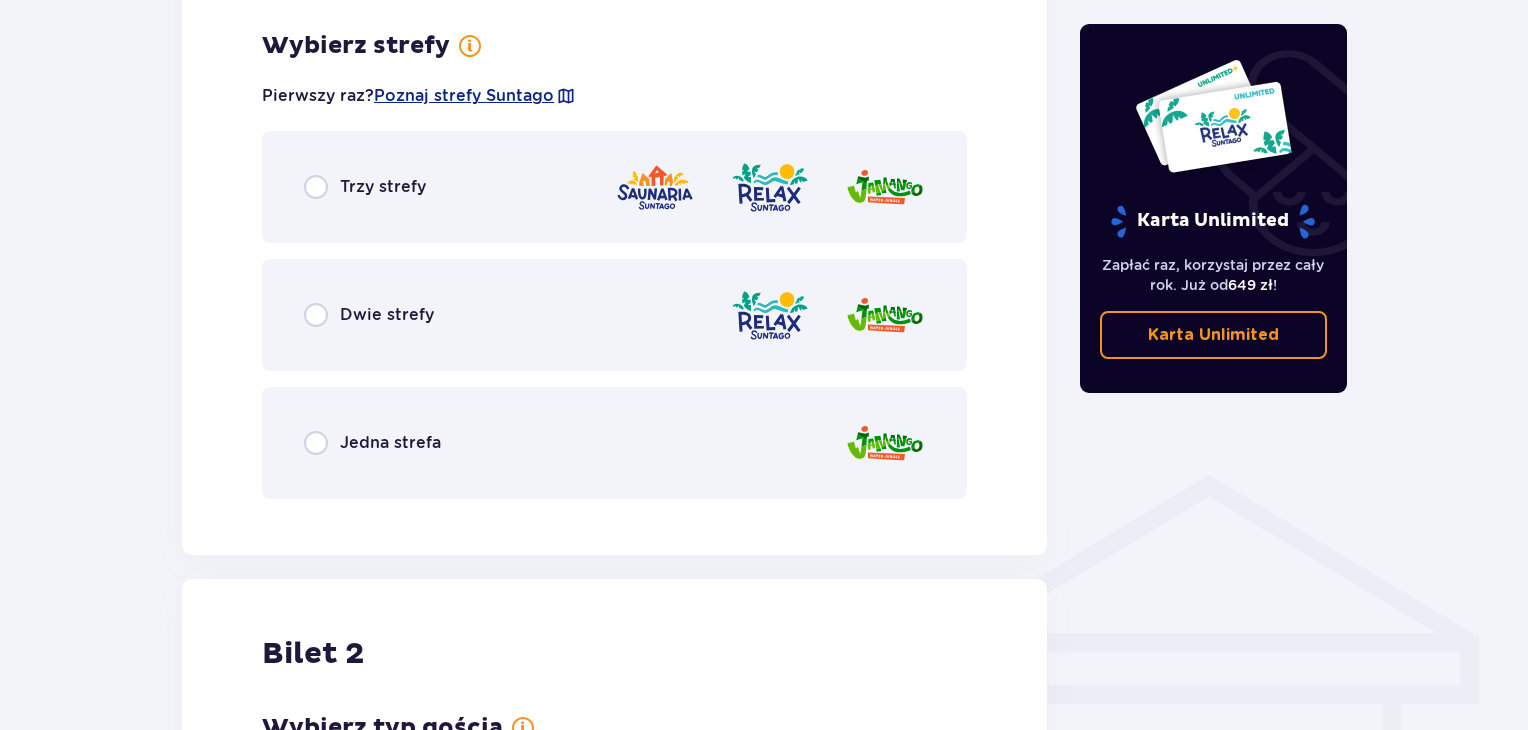 scroll, scrollTop: 1156, scrollLeft: 0, axis: vertical 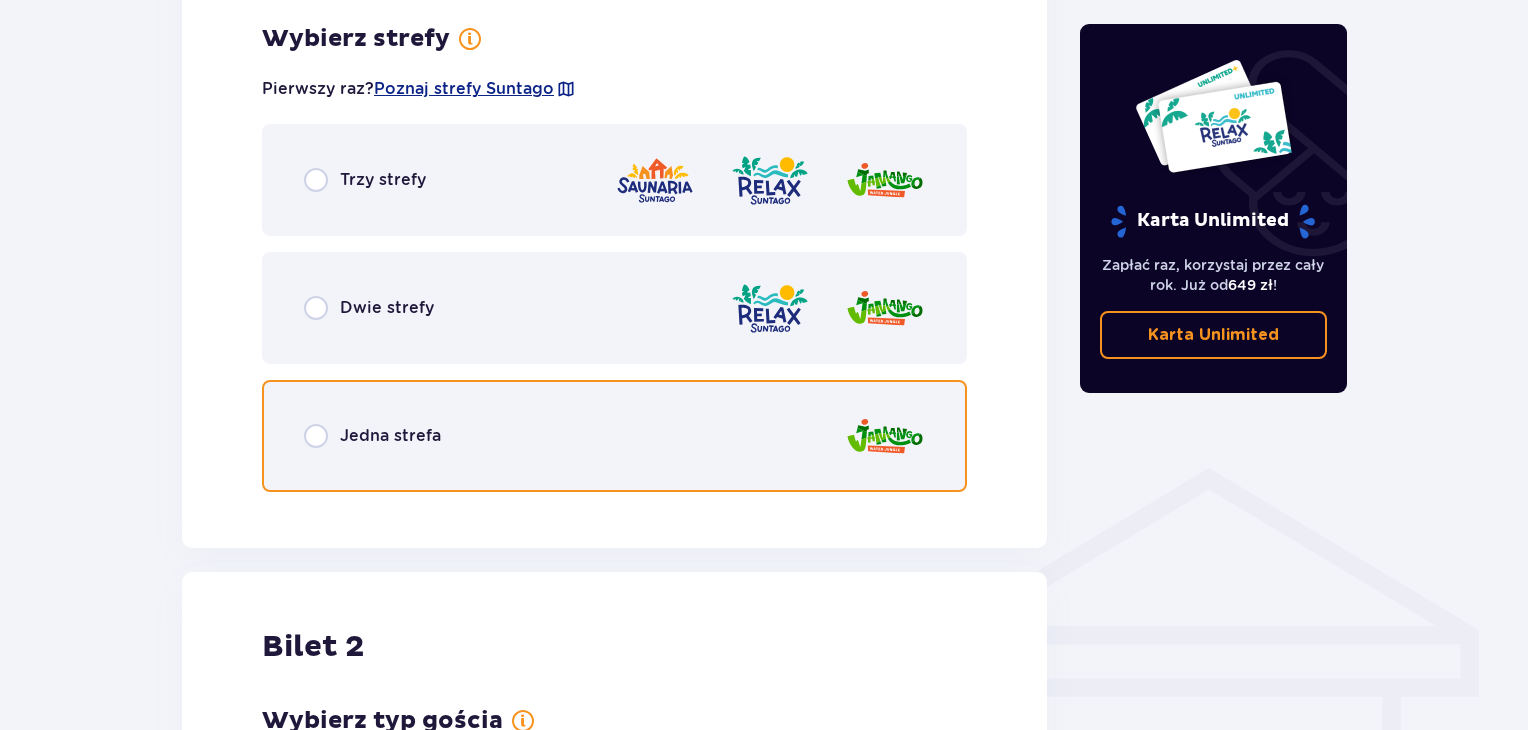 click at bounding box center [316, 436] 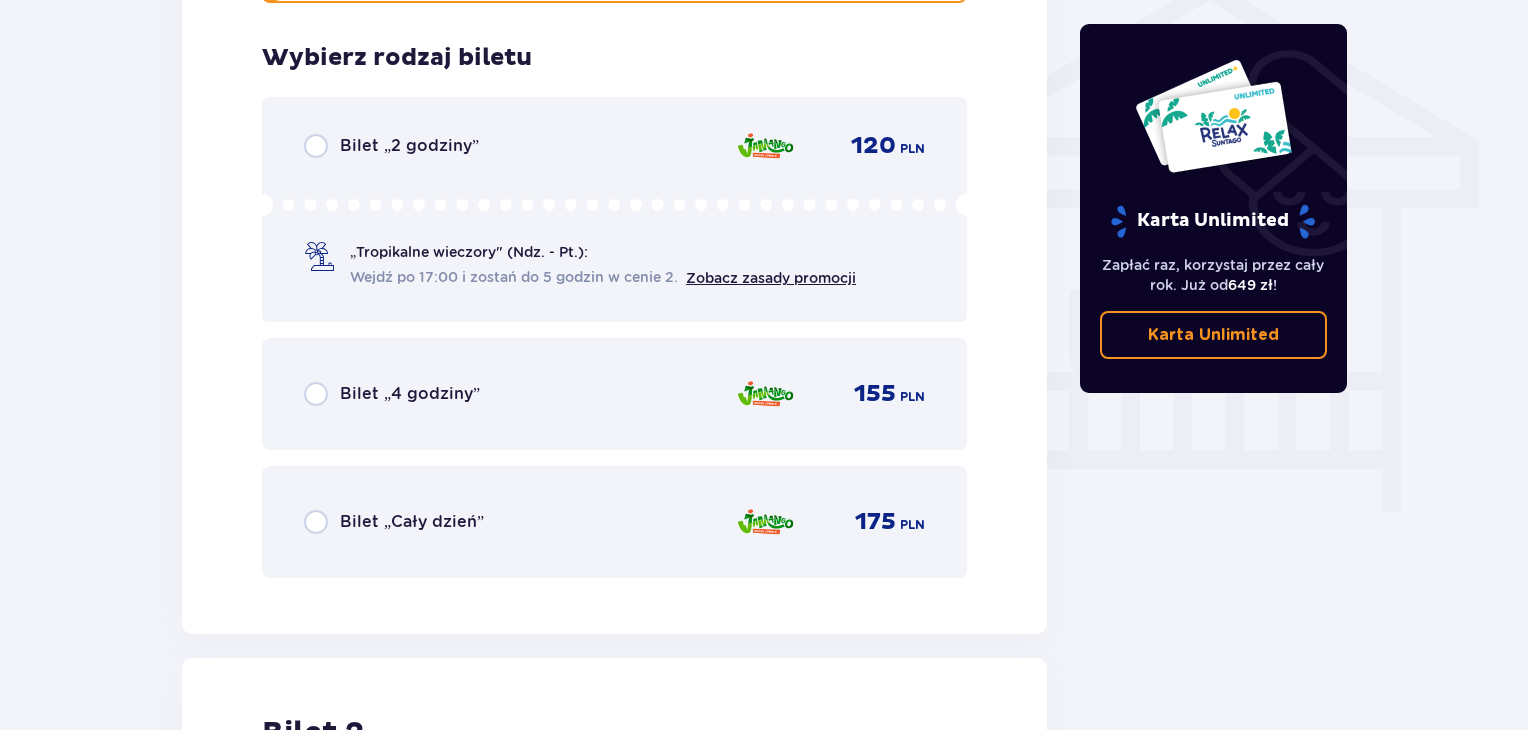 scroll, scrollTop: 1664, scrollLeft: 0, axis: vertical 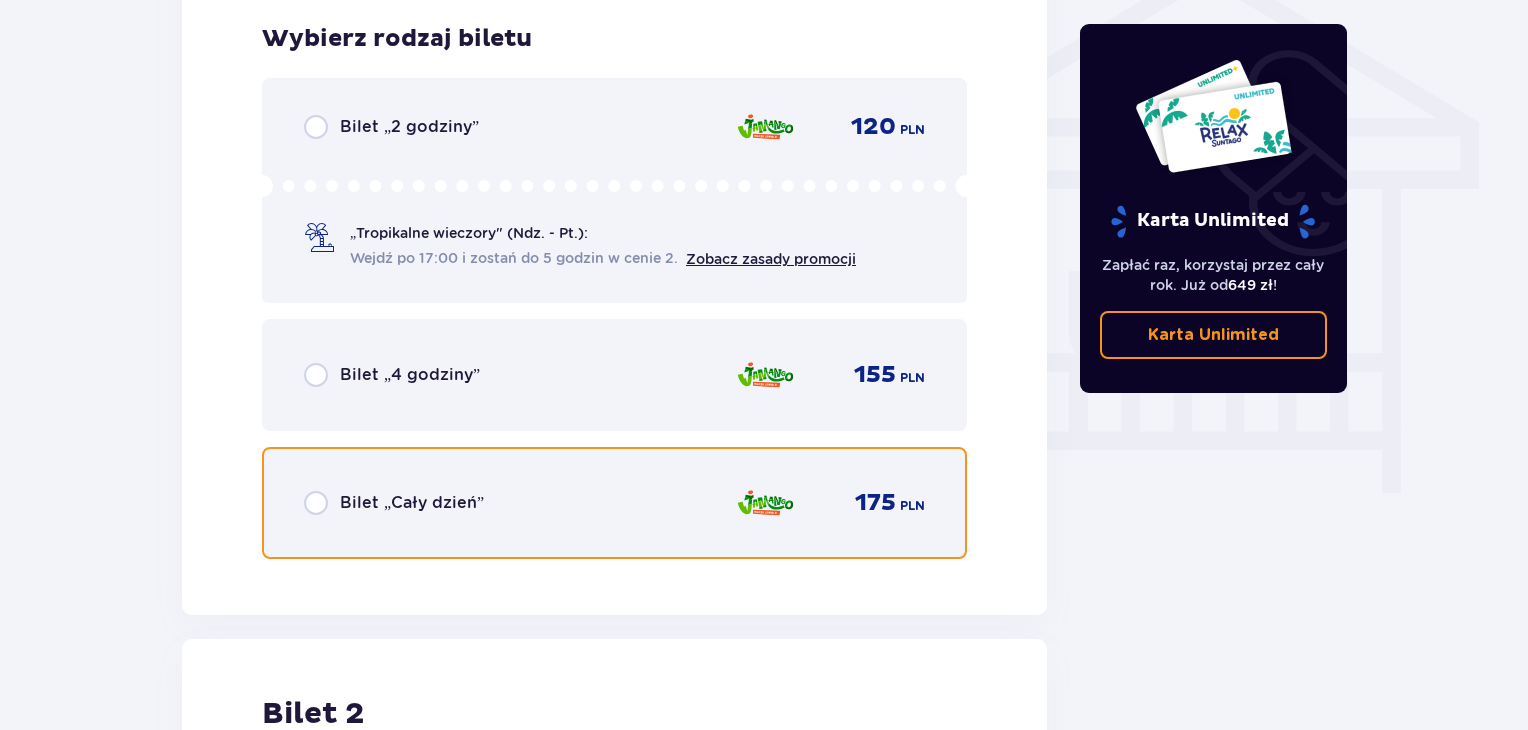 click at bounding box center [316, 503] 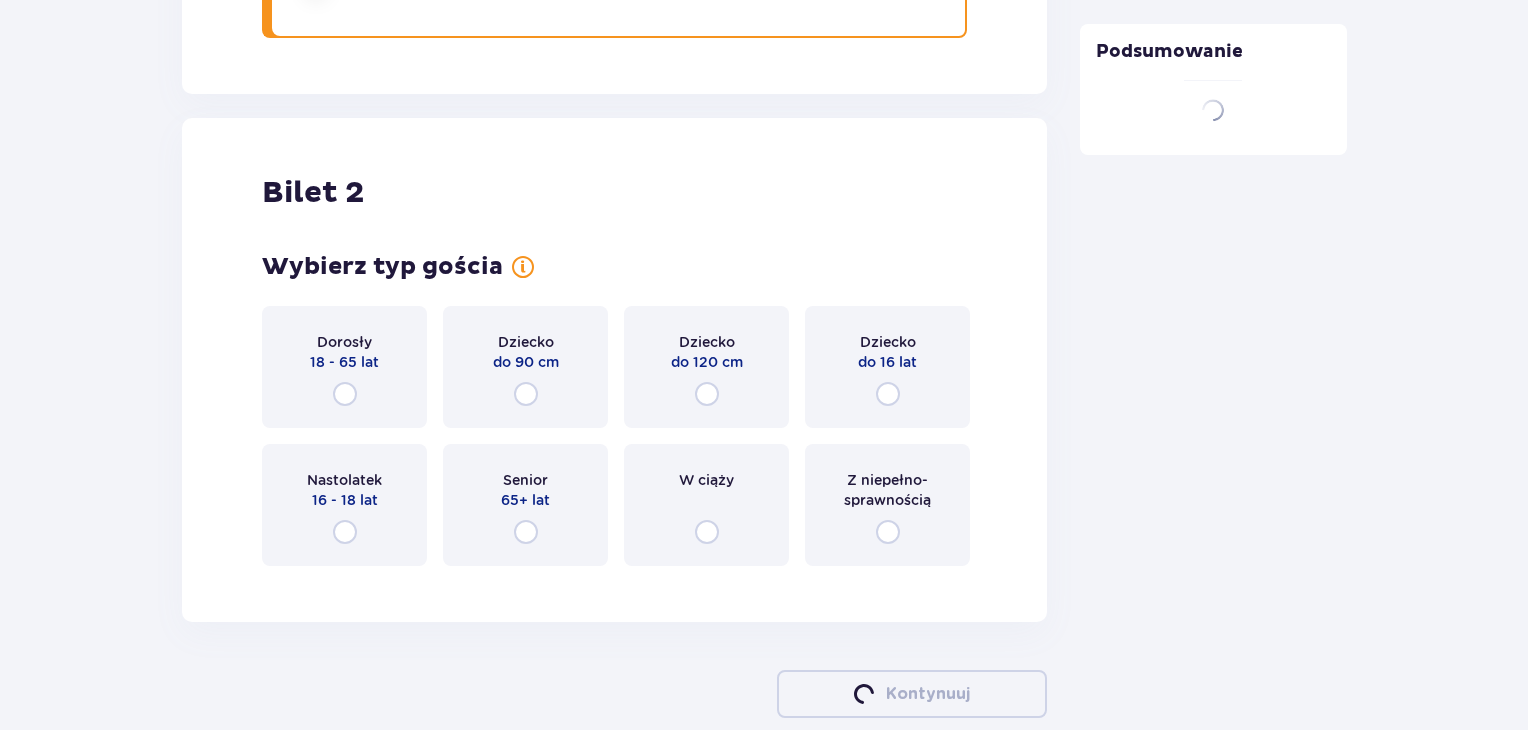 scroll, scrollTop: 2278, scrollLeft: 0, axis: vertical 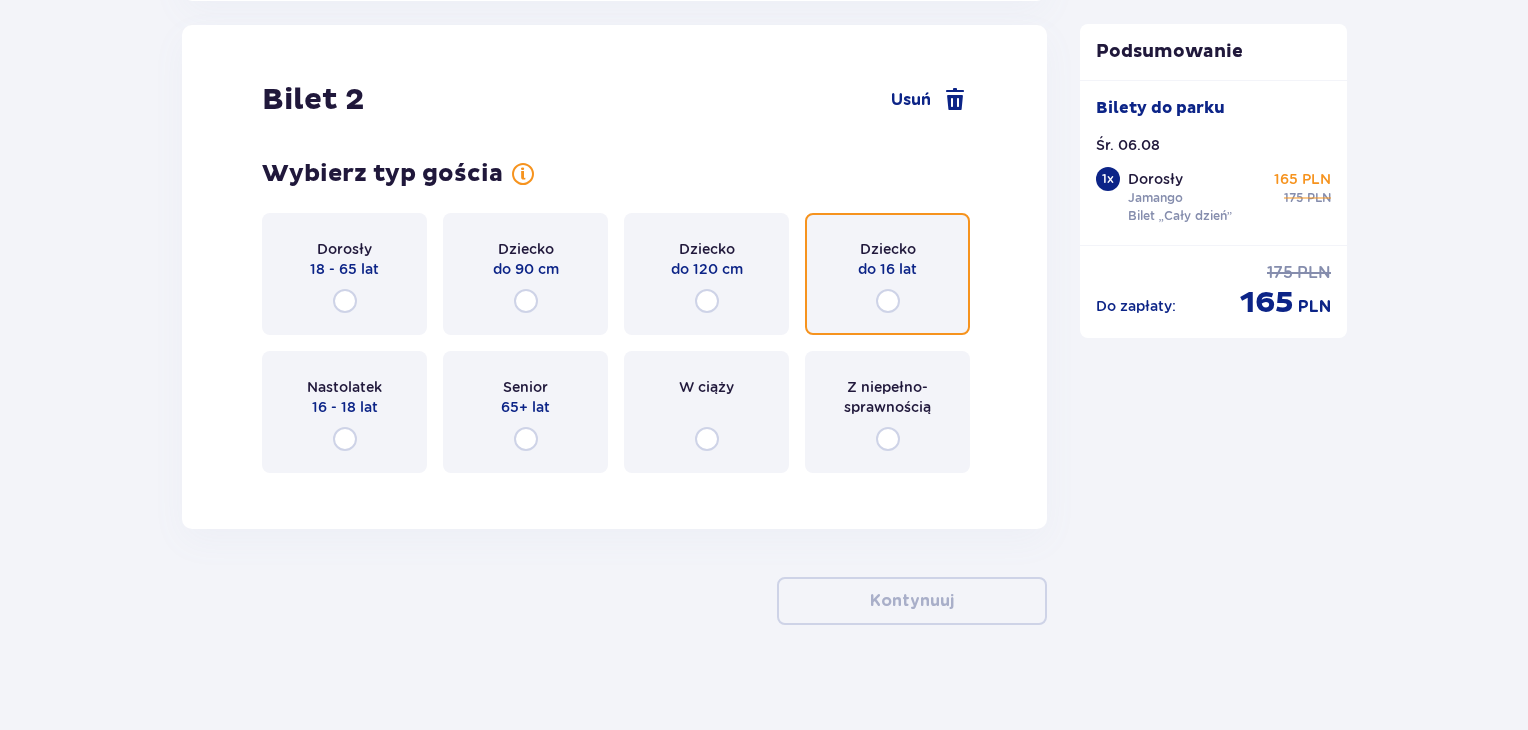 click at bounding box center [888, 301] 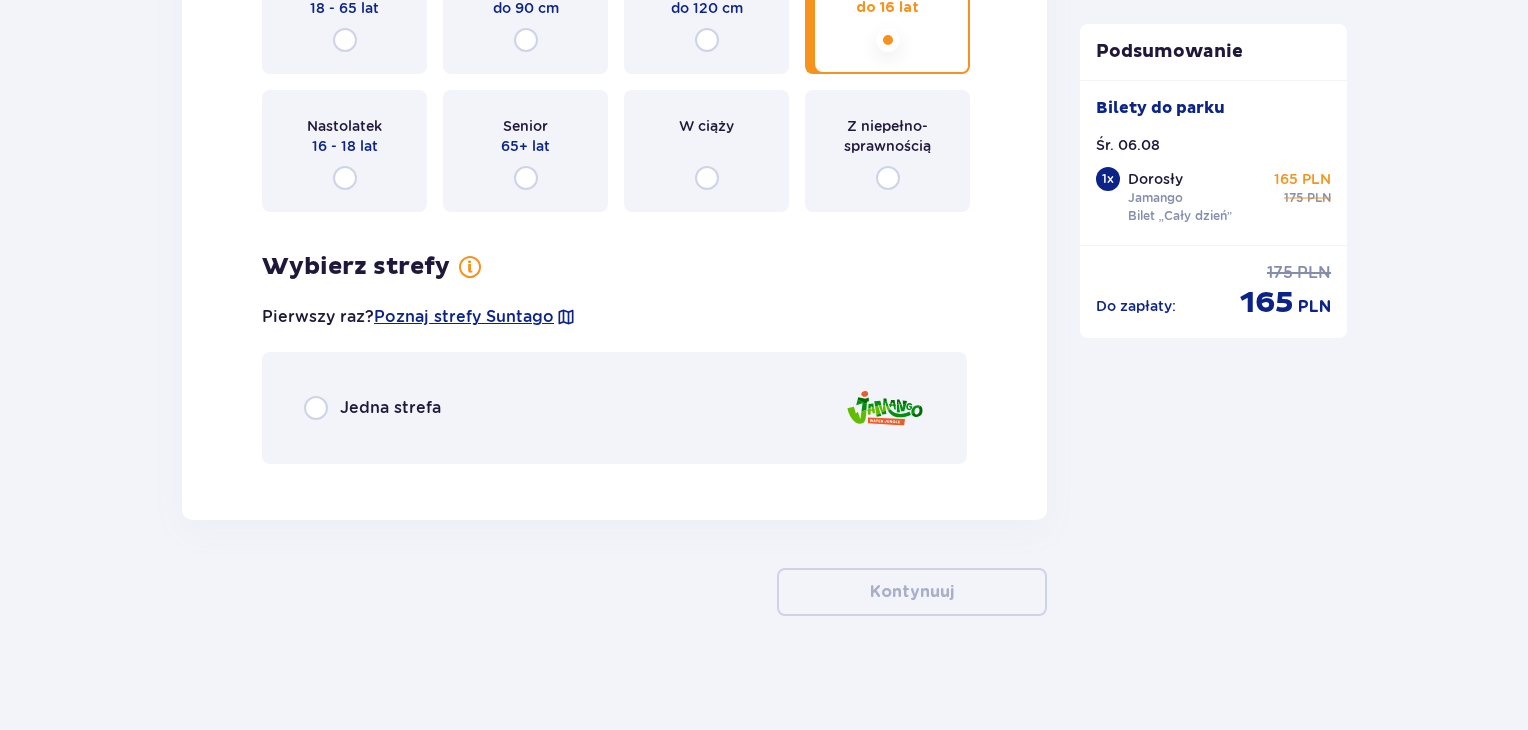 scroll, scrollTop: 2544, scrollLeft: 0, axis: vertical 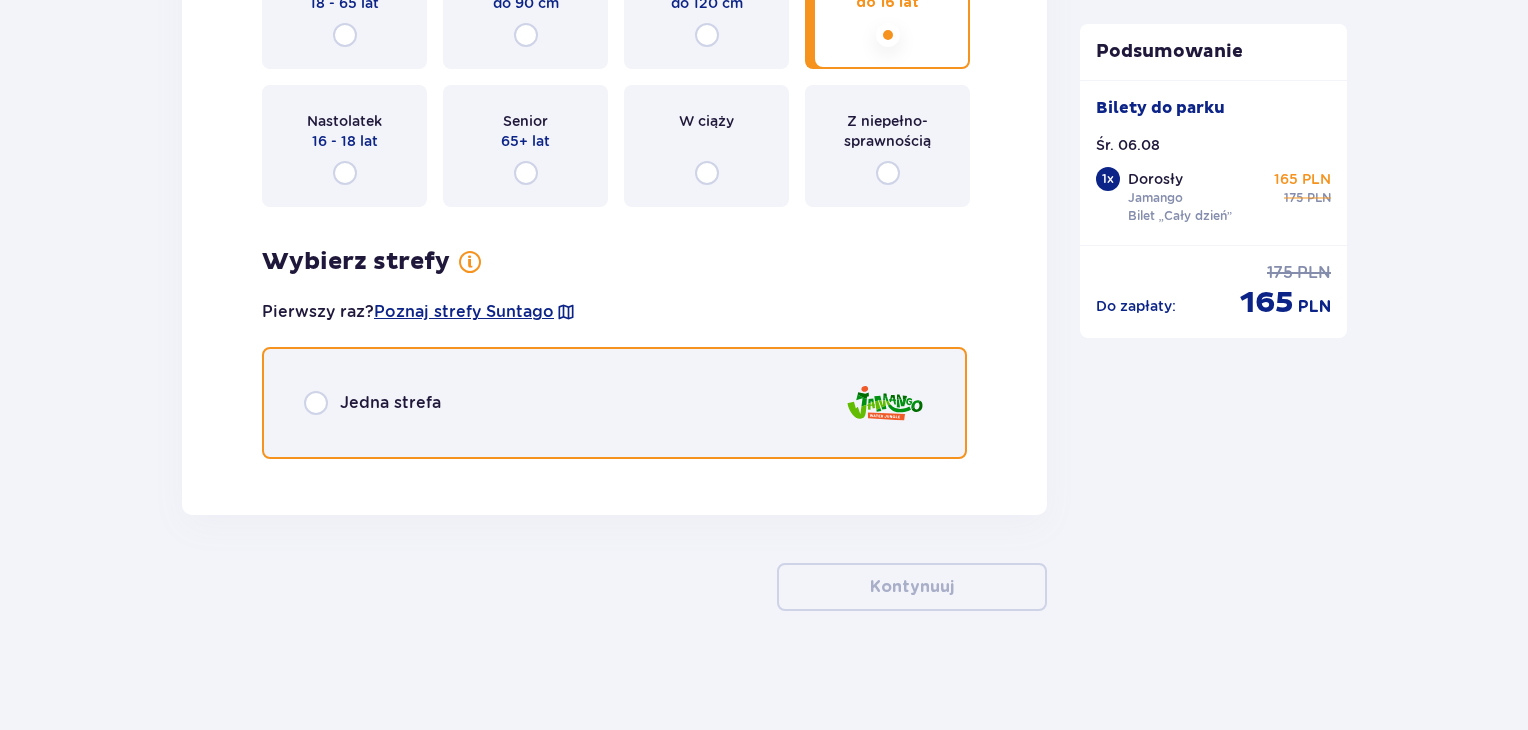 click at bounding box center [316, 403] 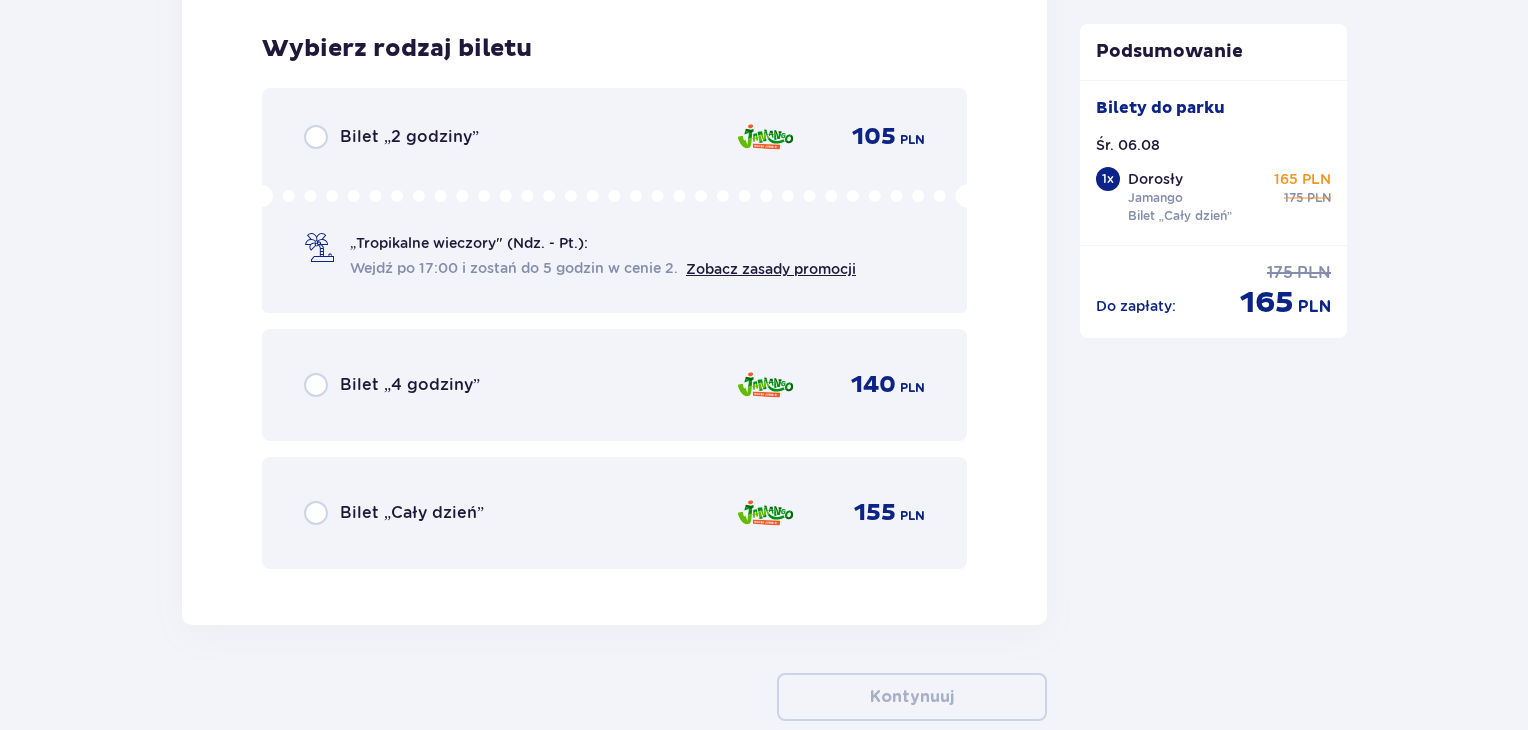 scroll, scrollTop: 3018, scrollLeft: 0, axis: vertical 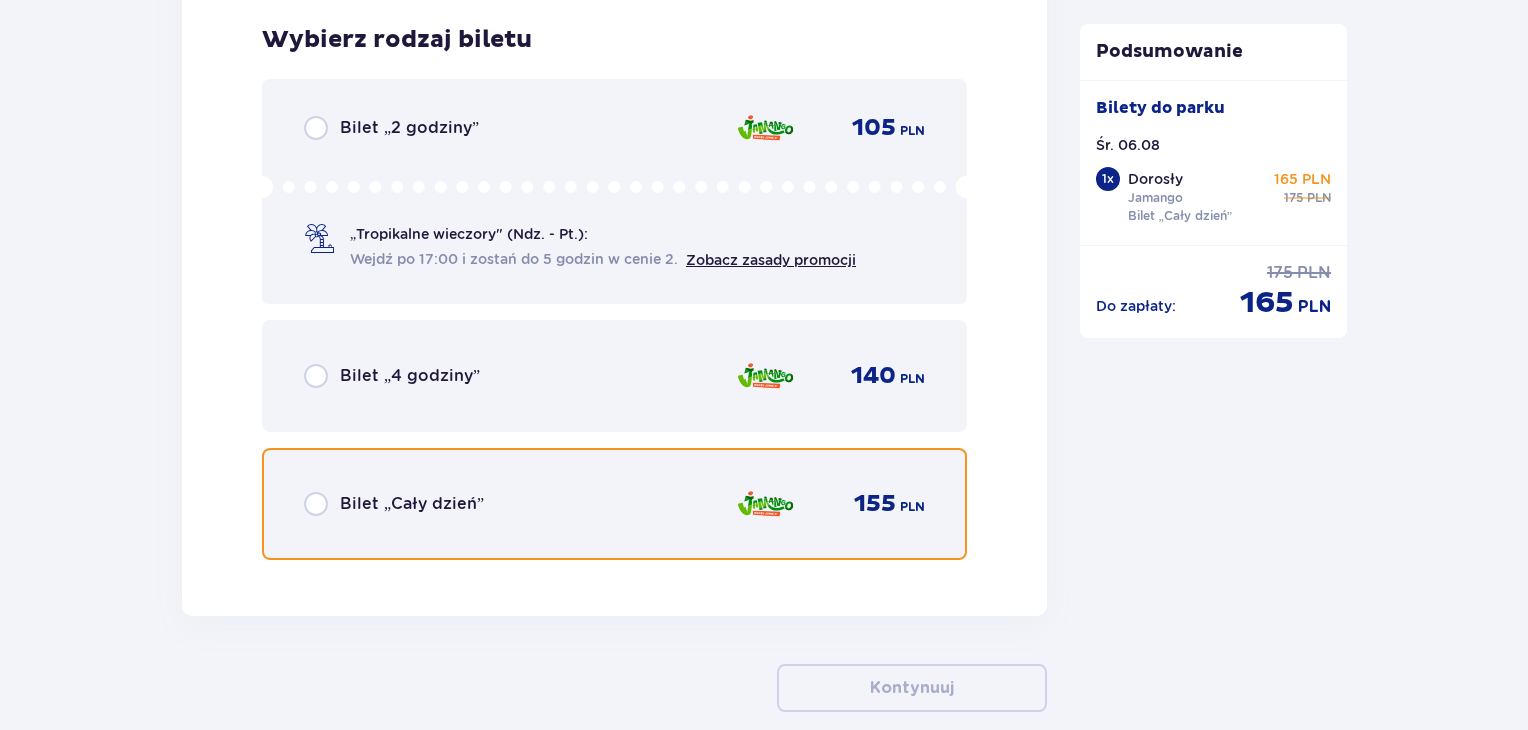 click at bounding box center [316, 504] 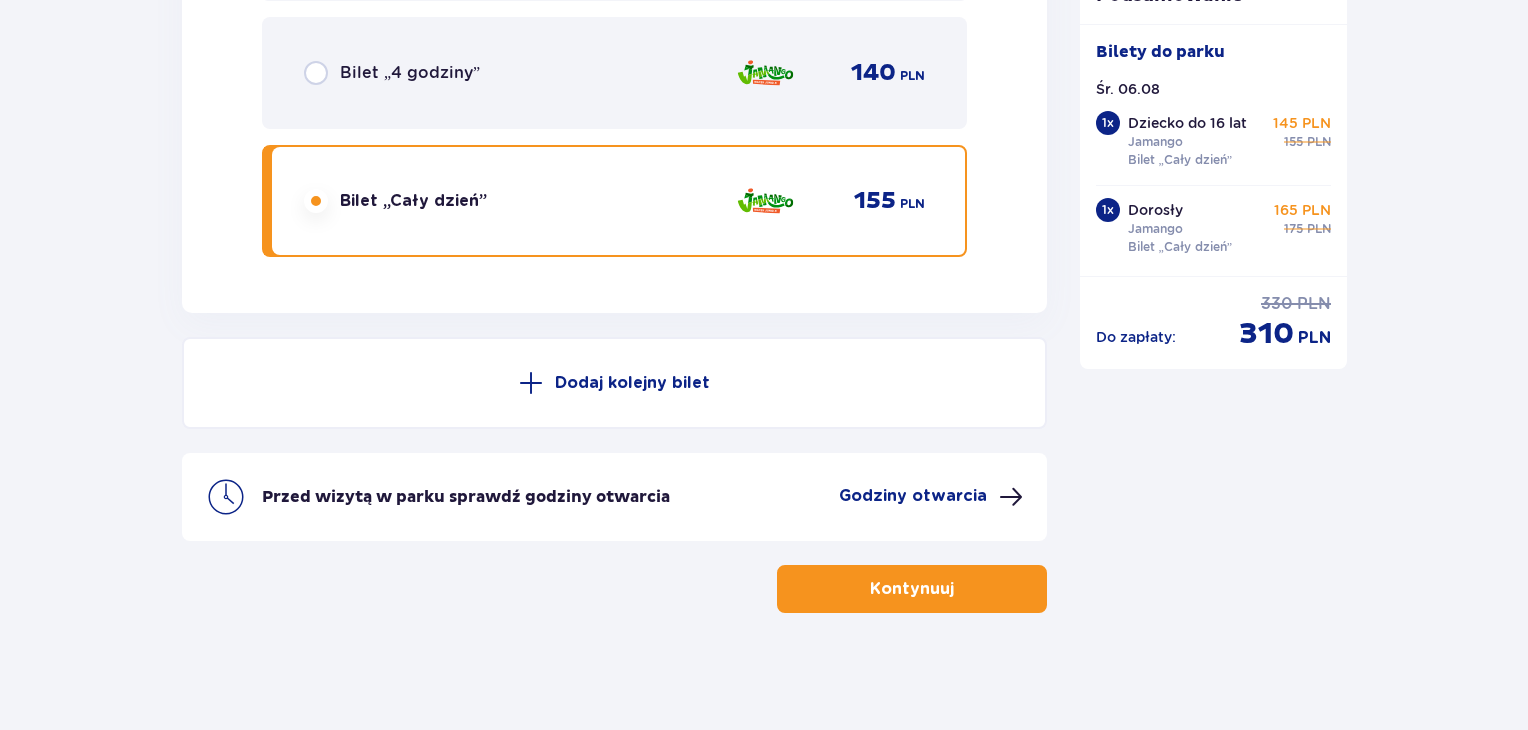 scroll, scrollTop: 3322, scrollLeft: 0, axis: vertical 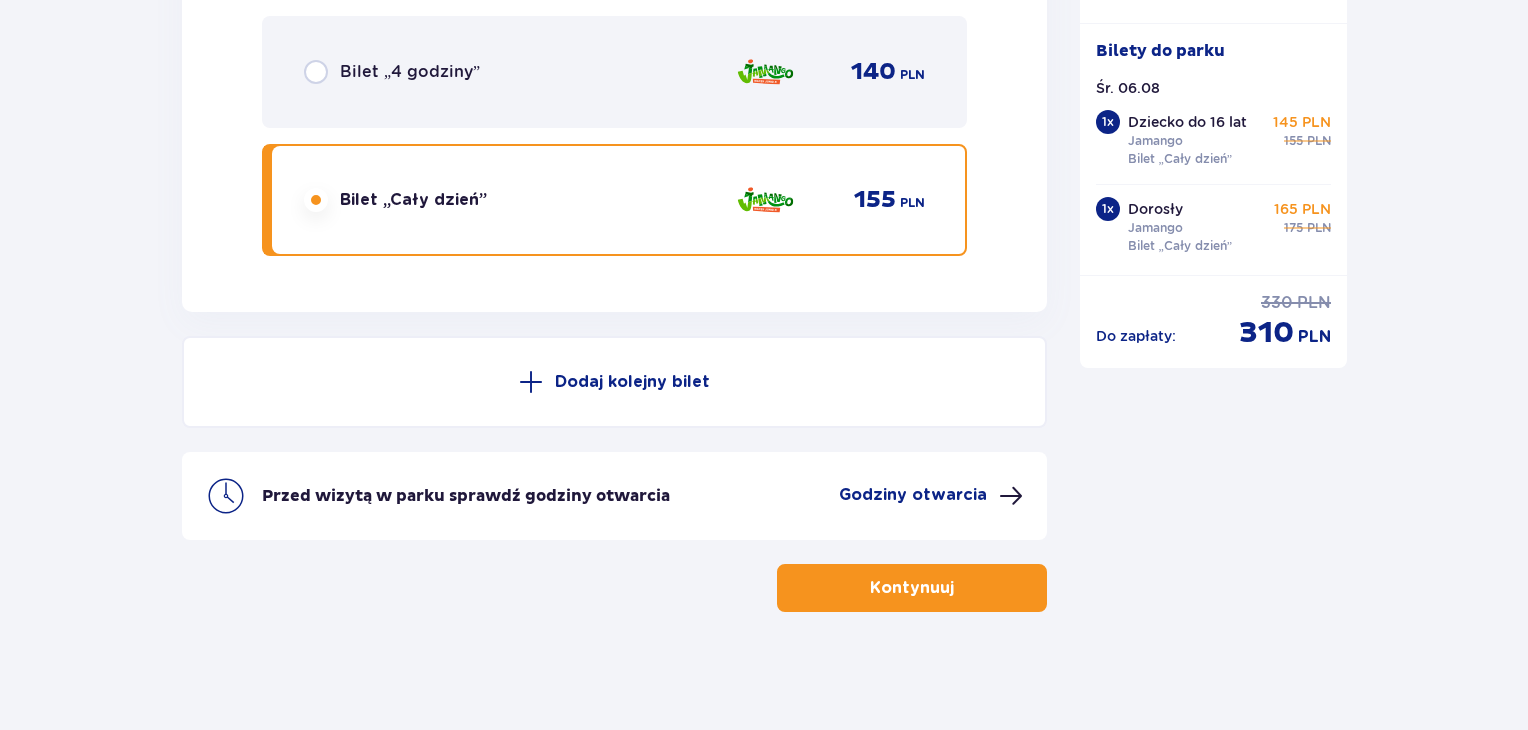 click at bounding box center [958, 588] 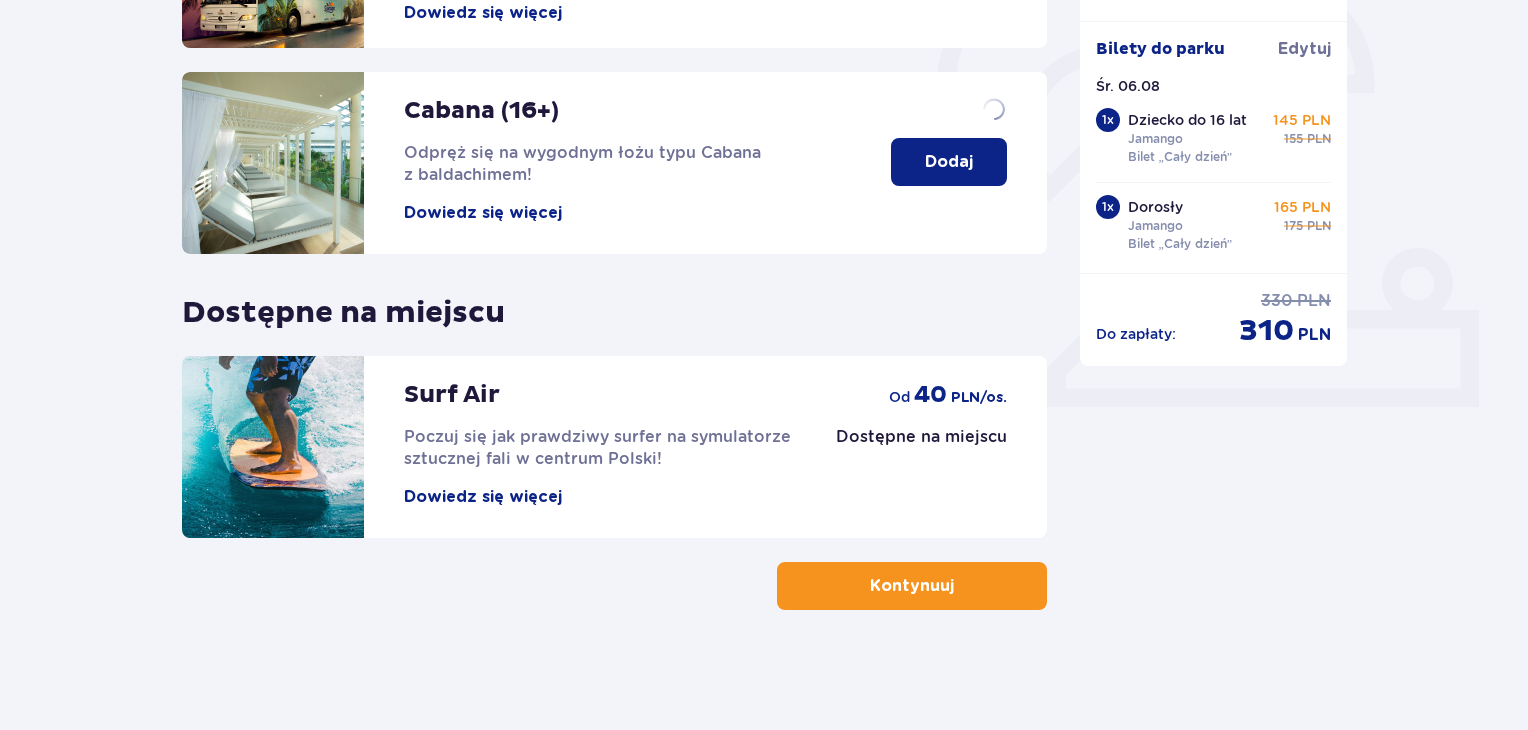 scroll, scrollTop: 0, scrollLeft: 0, axis: both 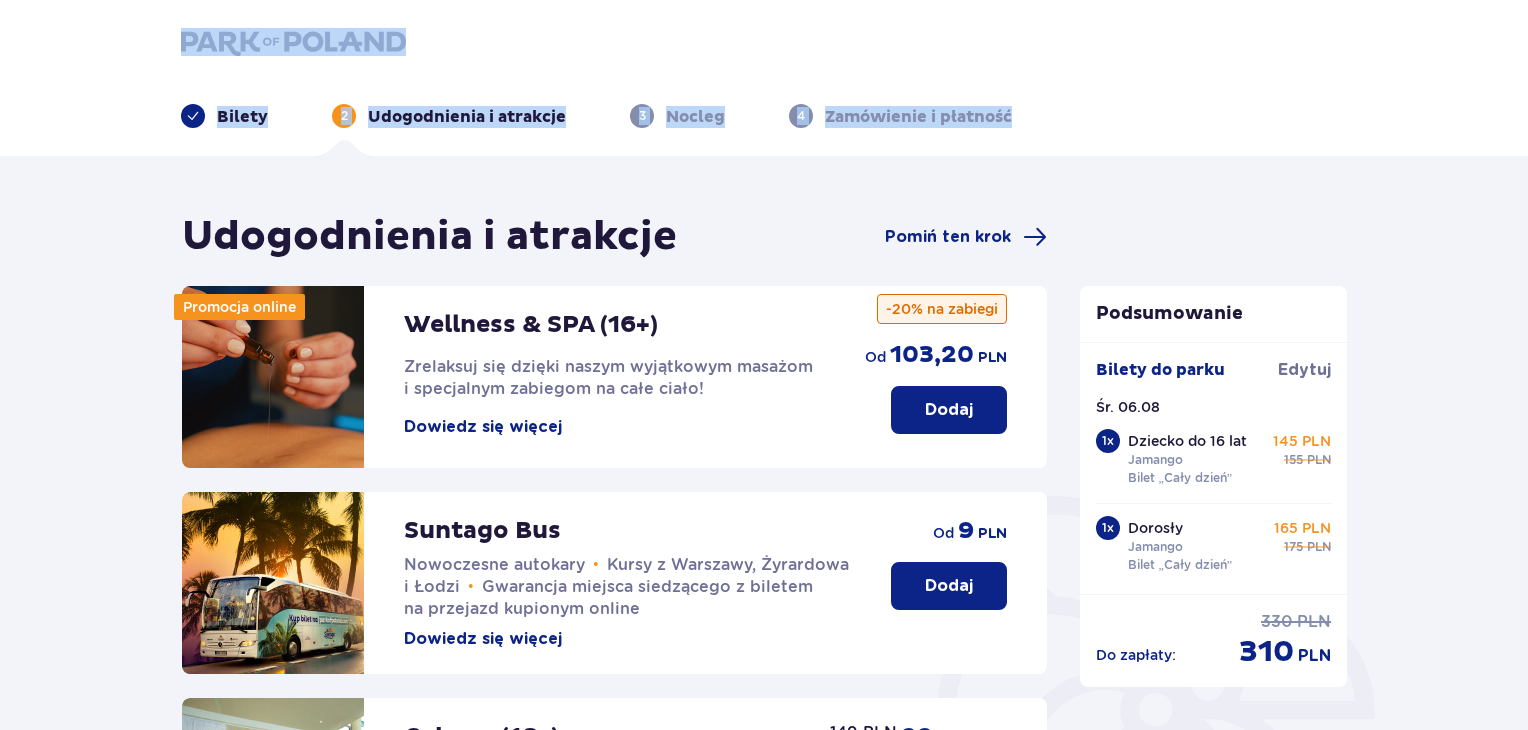 drag, startPoint x: 1525, startPoint y: 37, endPoint x: 1535, endPoint y: 108, distance: 71.70077 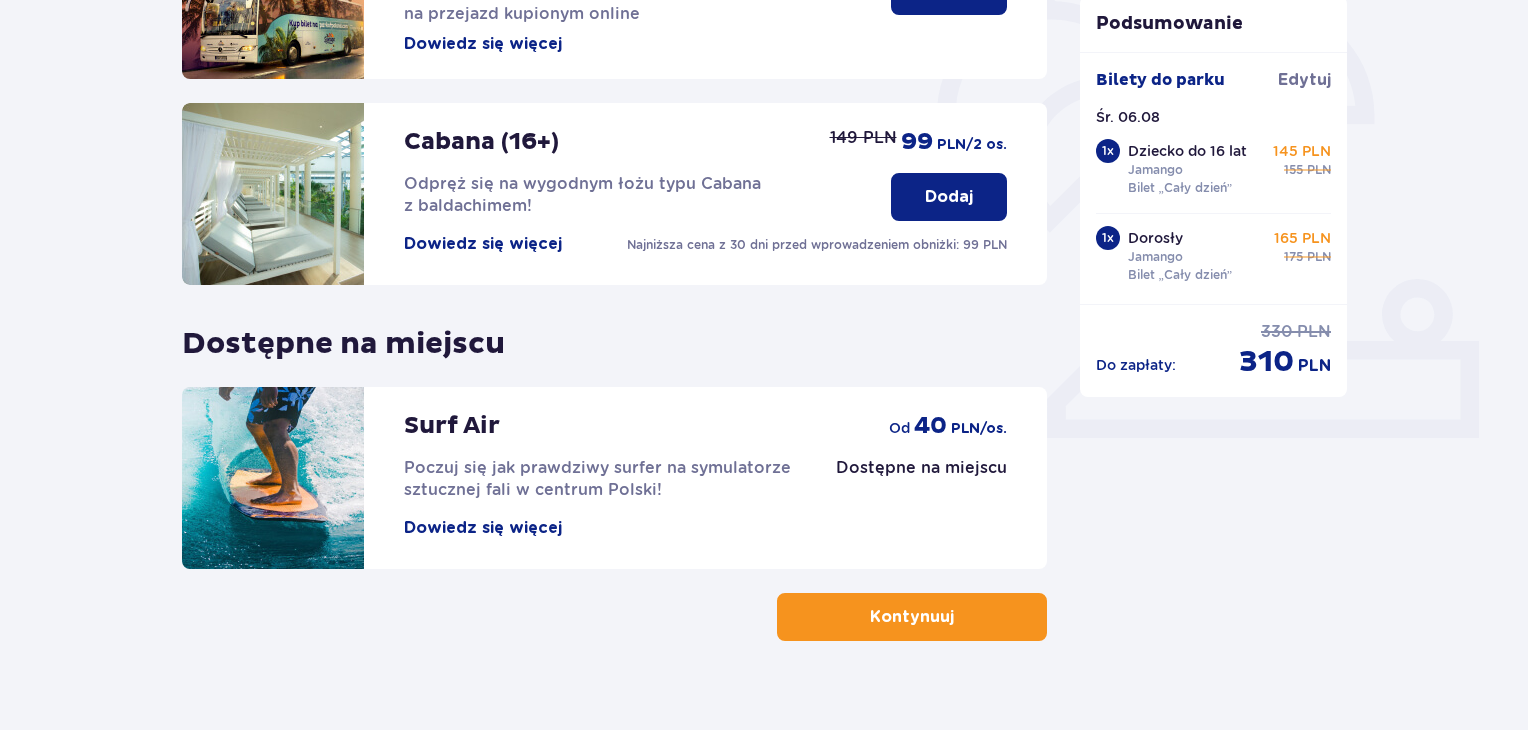 scroll, scrollTop: 626, scrollLeft: 0, axis: vertical 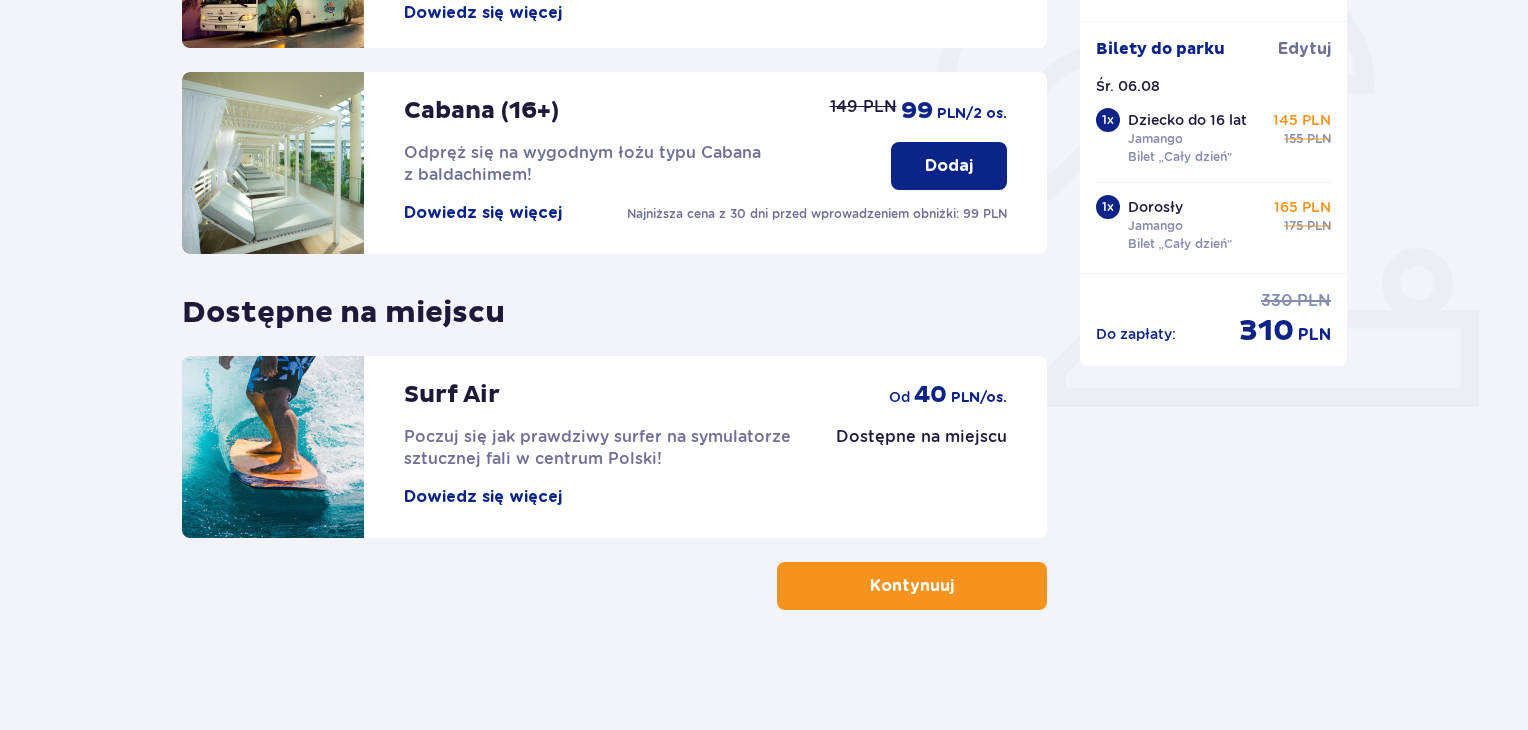 click on "Kontynuuj" at bounding box center [912, 586] 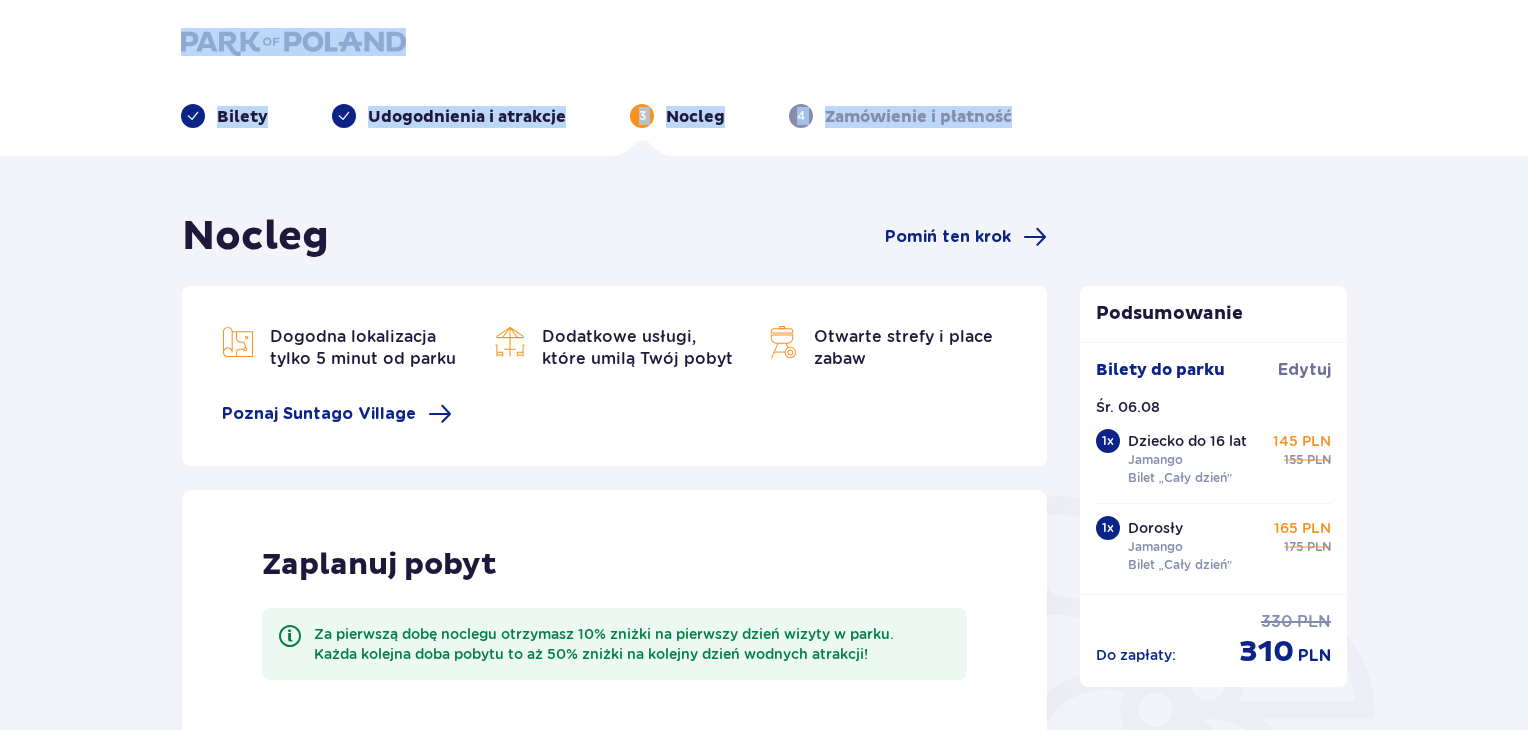 scroll, scrollTop: 0, scrollLeft: 0, axis: both 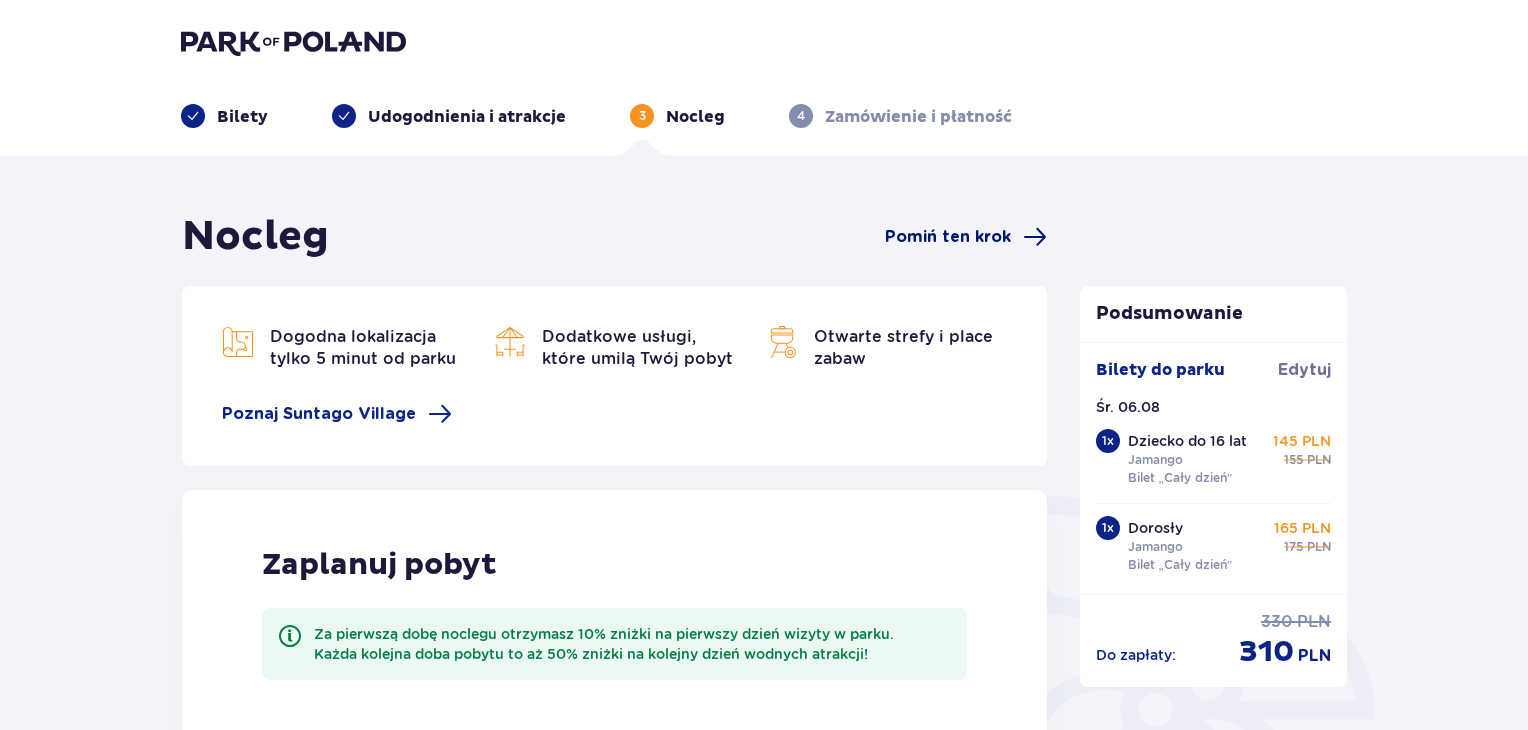 click on "Pomiń ten krok" at bounding box center (948, 237) 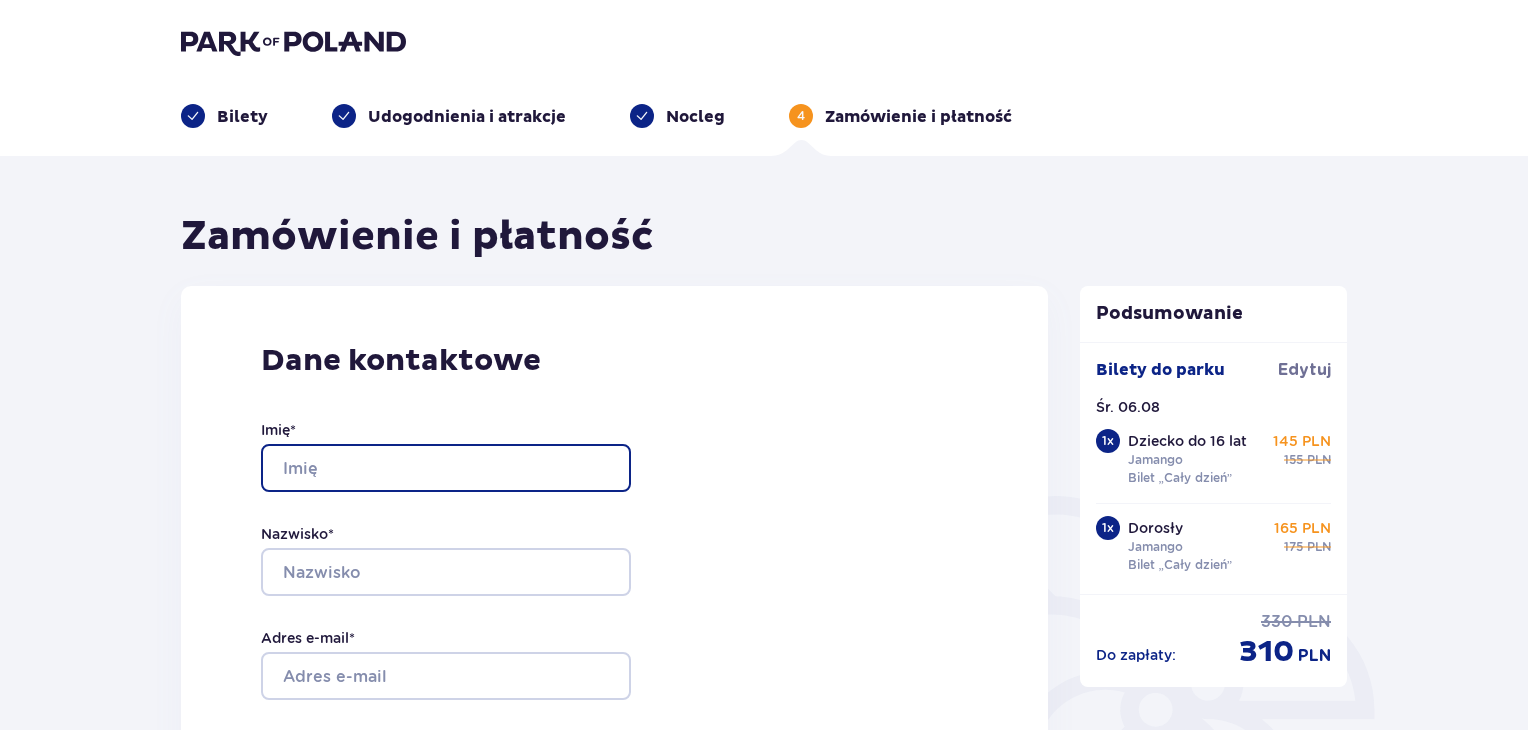 click on "Imię *" at bounding box center [446, 468] 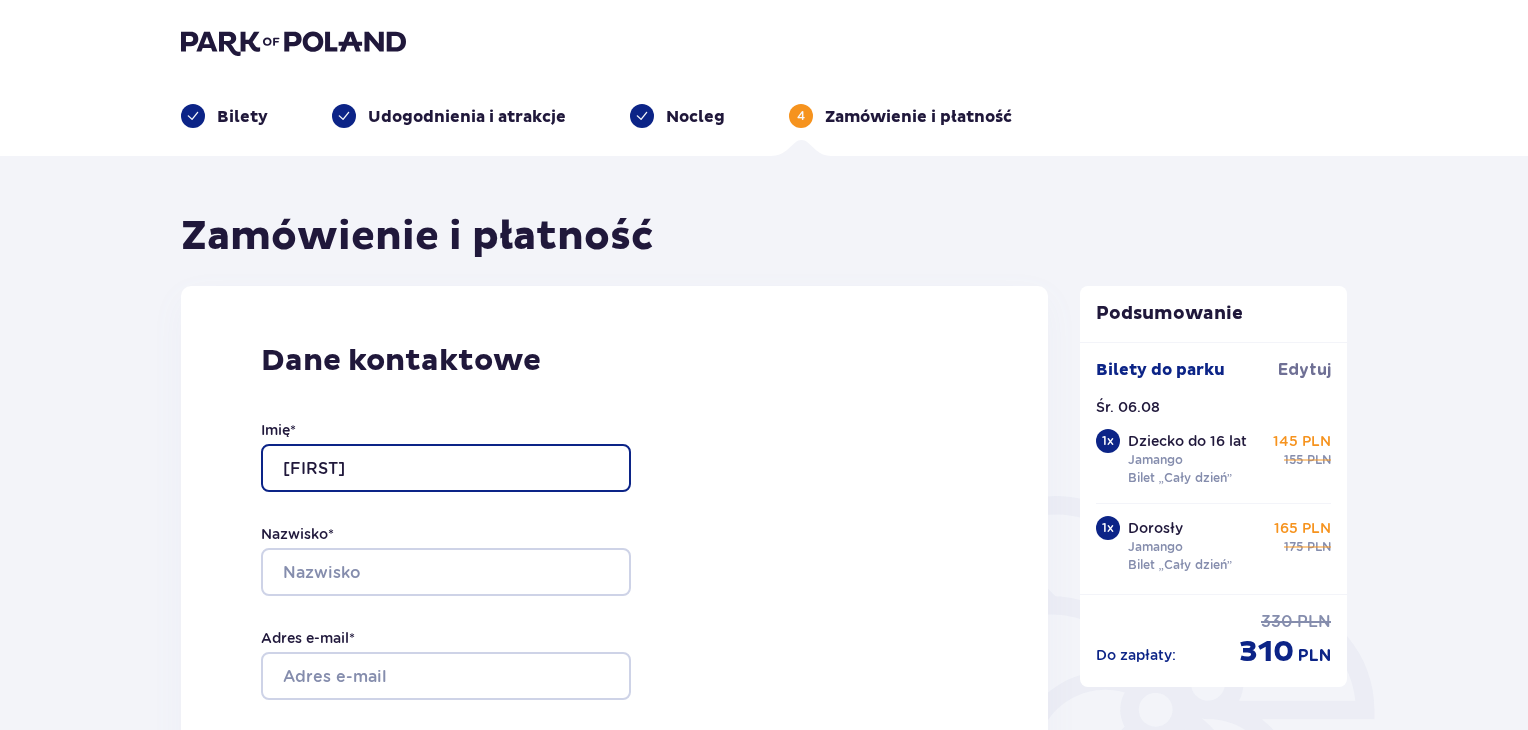 type on "[FIRST]" 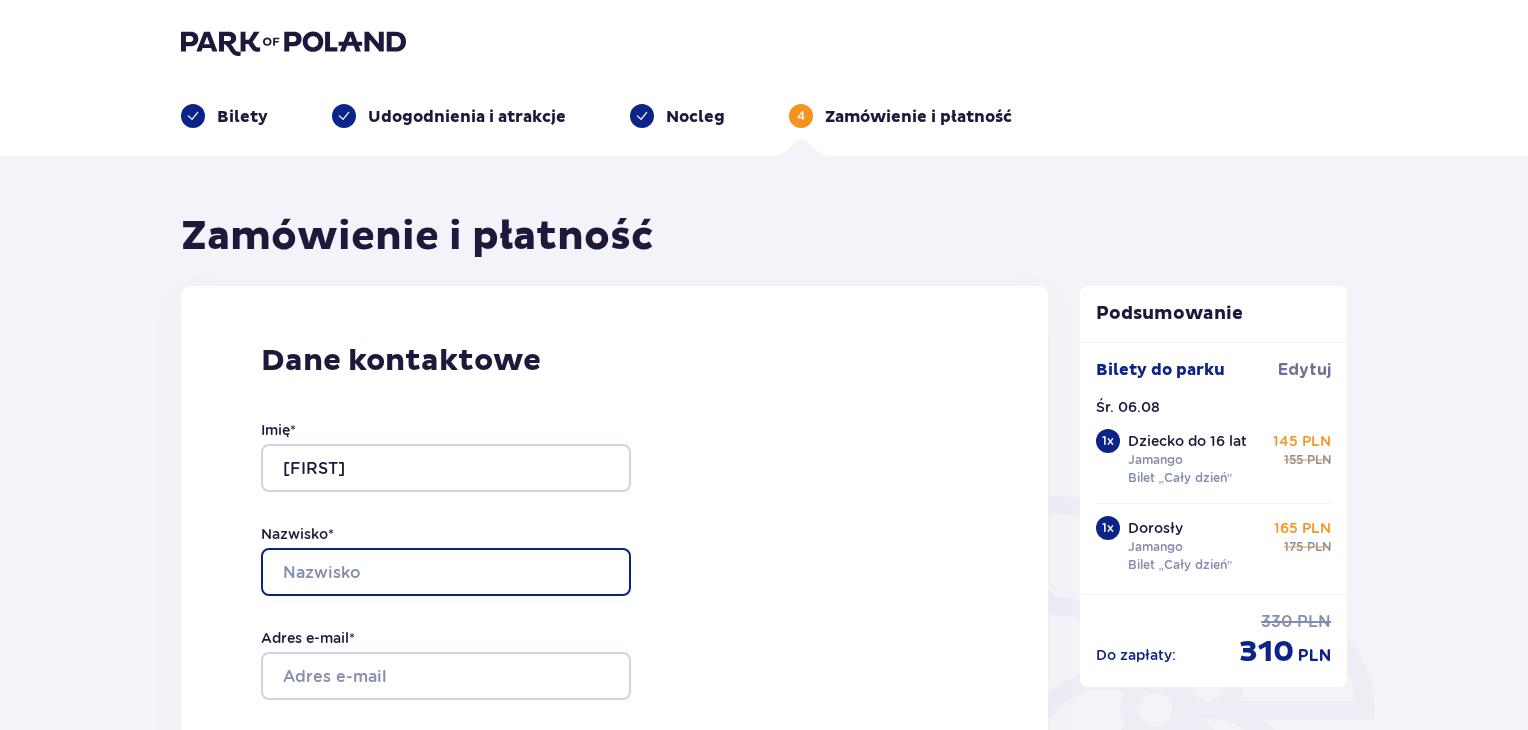 click on "Nazwisko *" at bounding box center [446, 572] 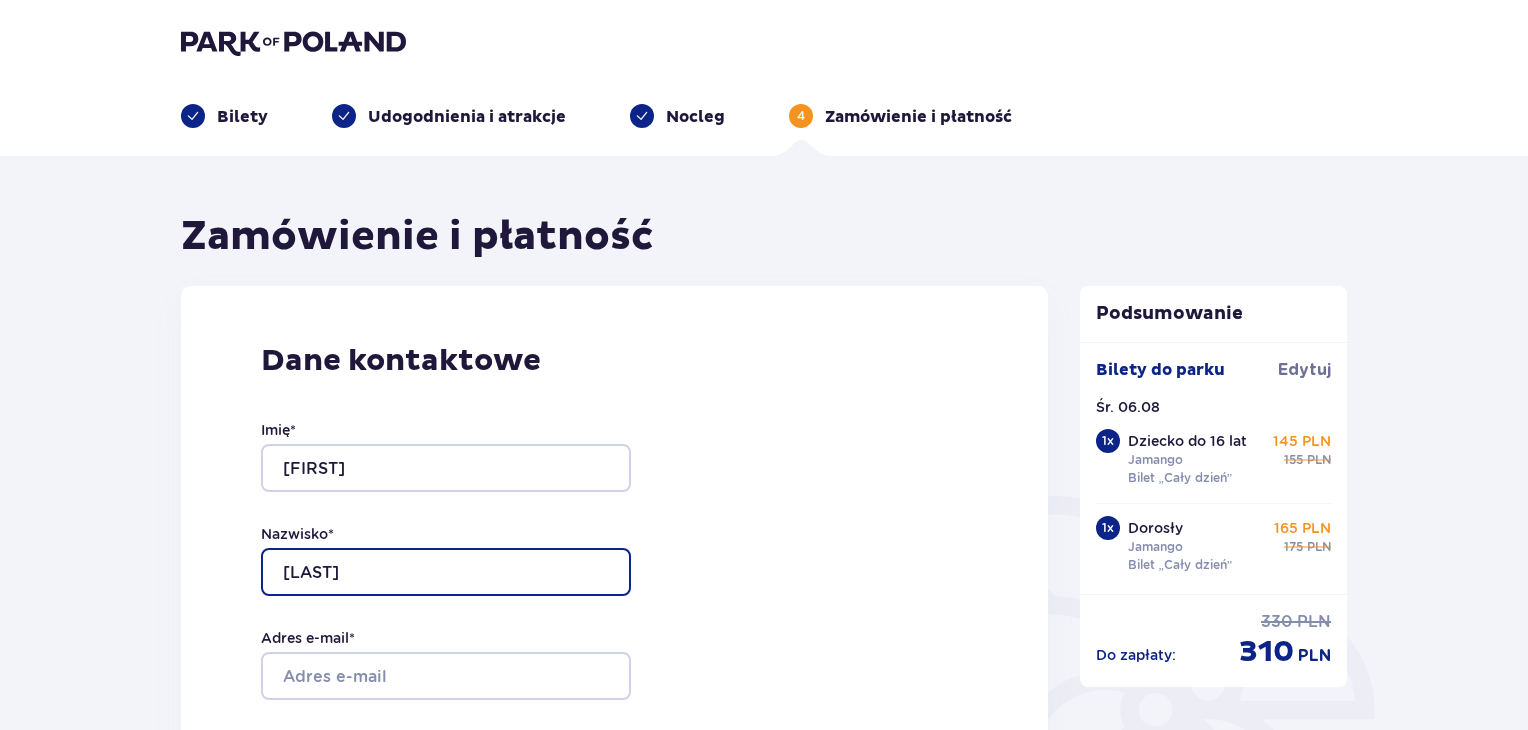 type on "[LAST]" 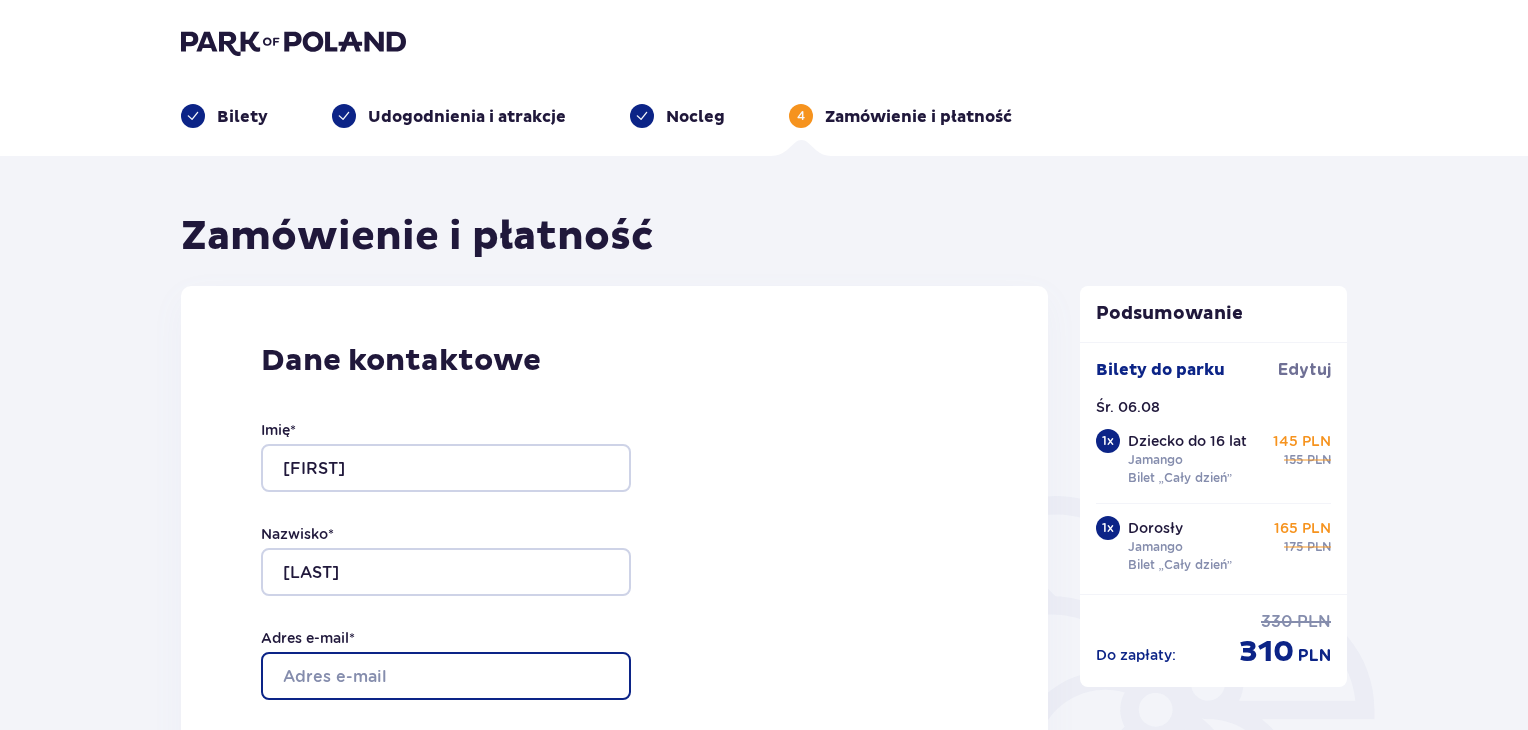 click on "Adres e-mail *" at bounding box center (446, 676) 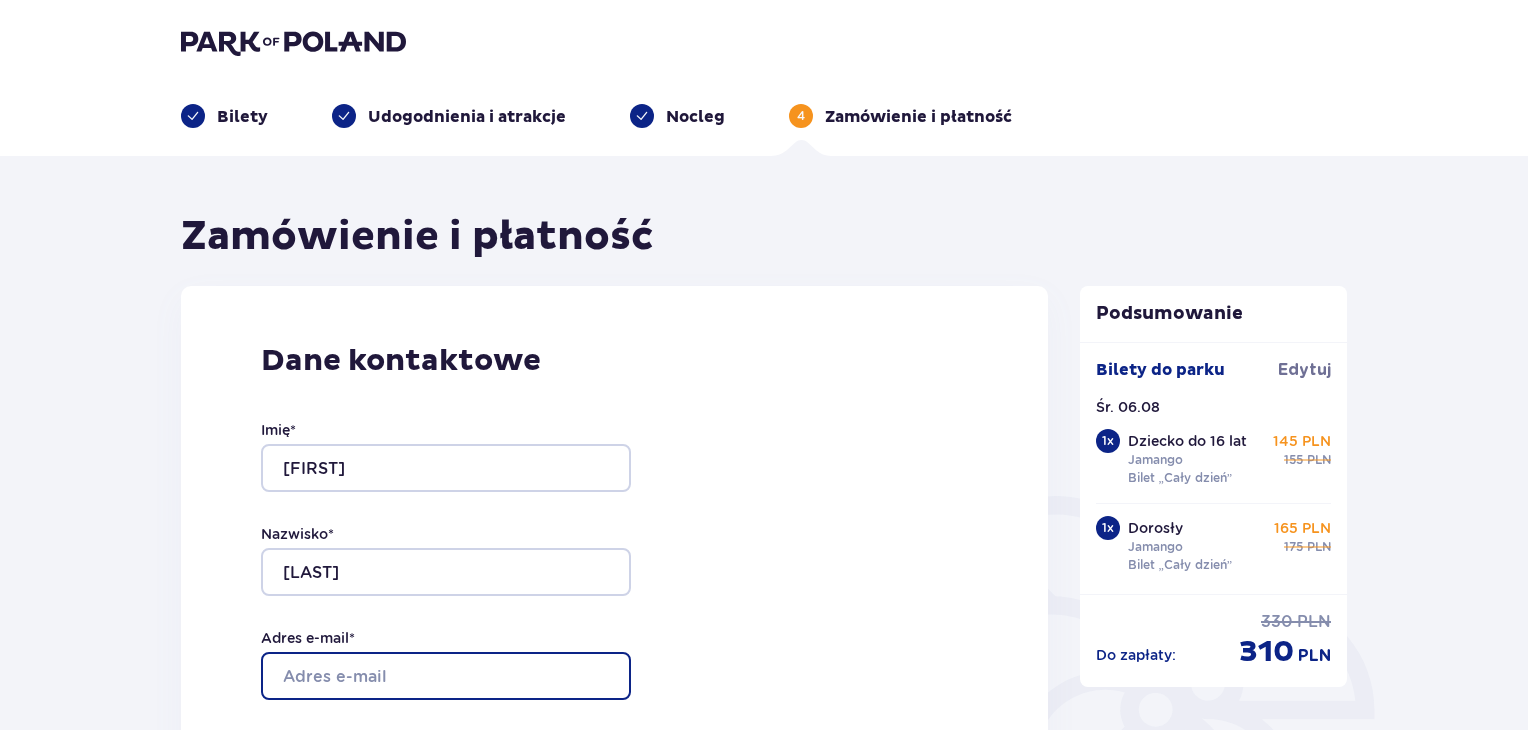 type on "[EMAIL]" 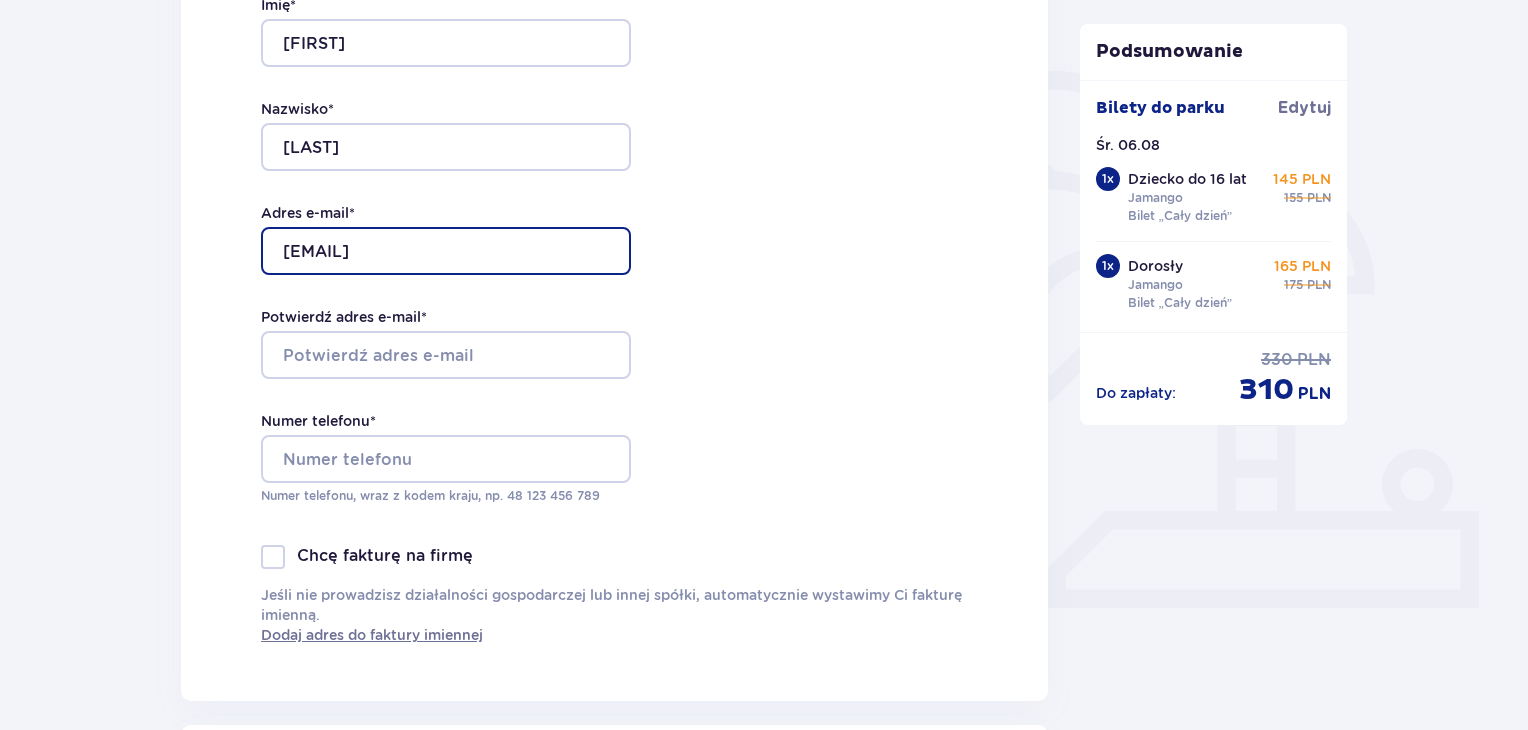 scroll, scrollTop: 437, scrollLeft: 0, axis: vertical 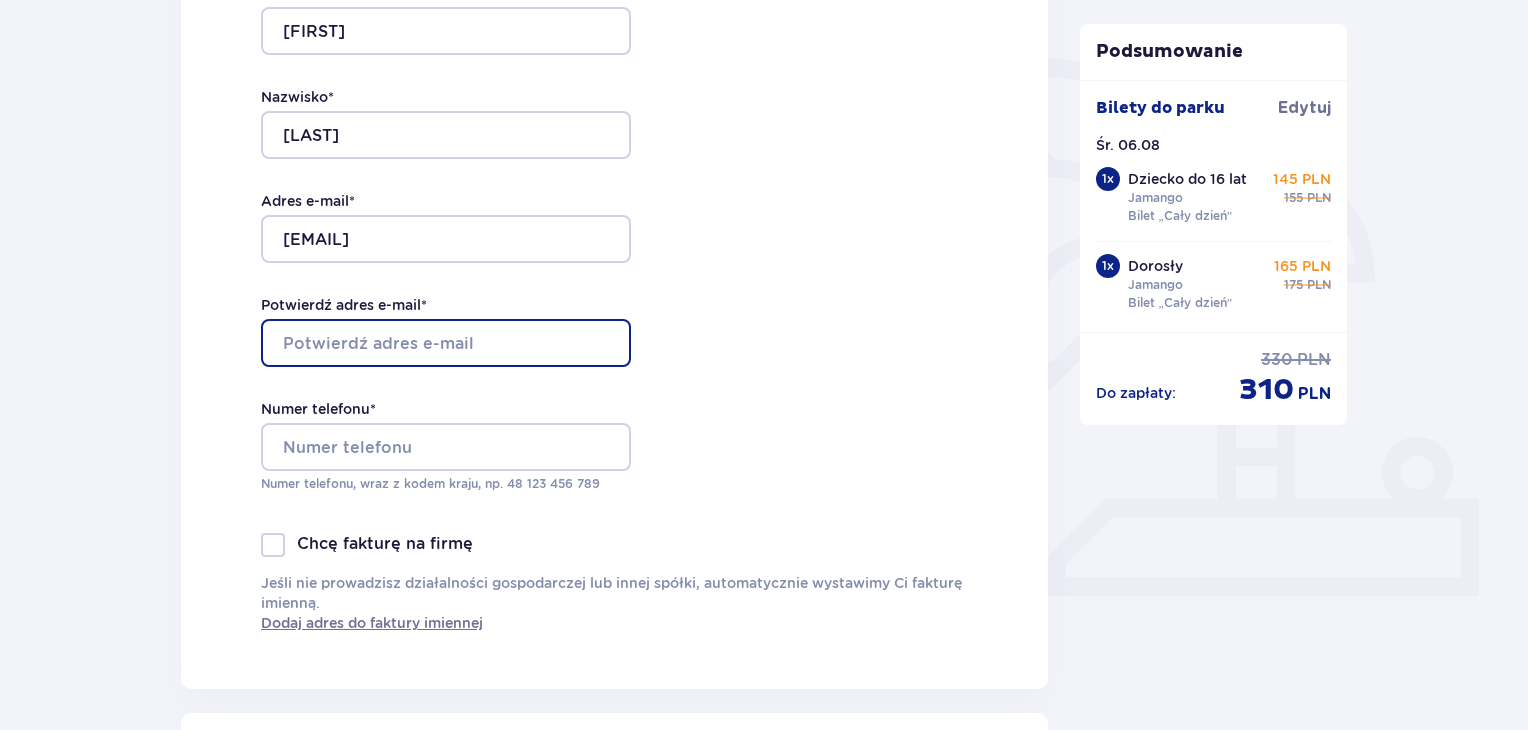 click on "Potwierdź adres e-mail *" at bounding box center [446, 343] 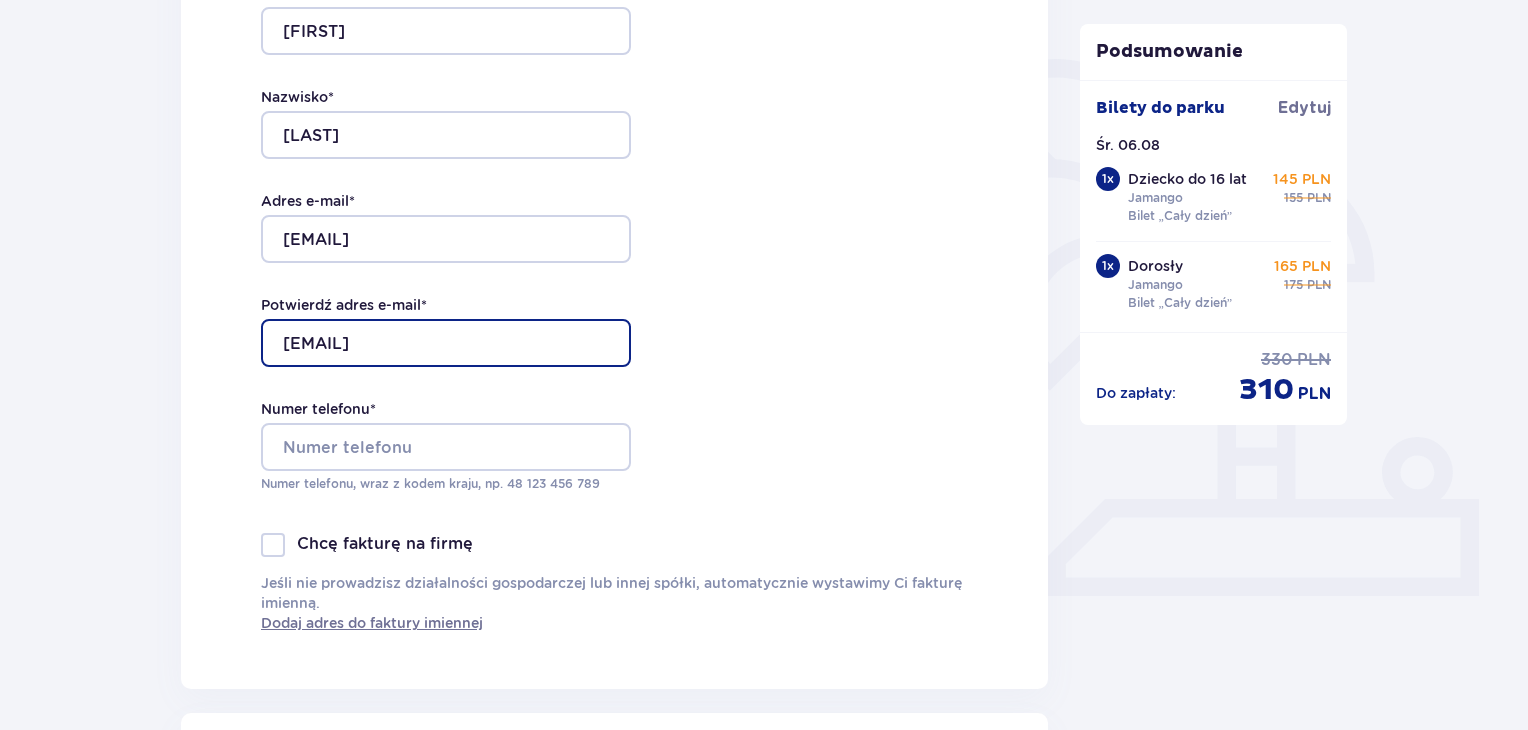 type on "[EMAIL]" 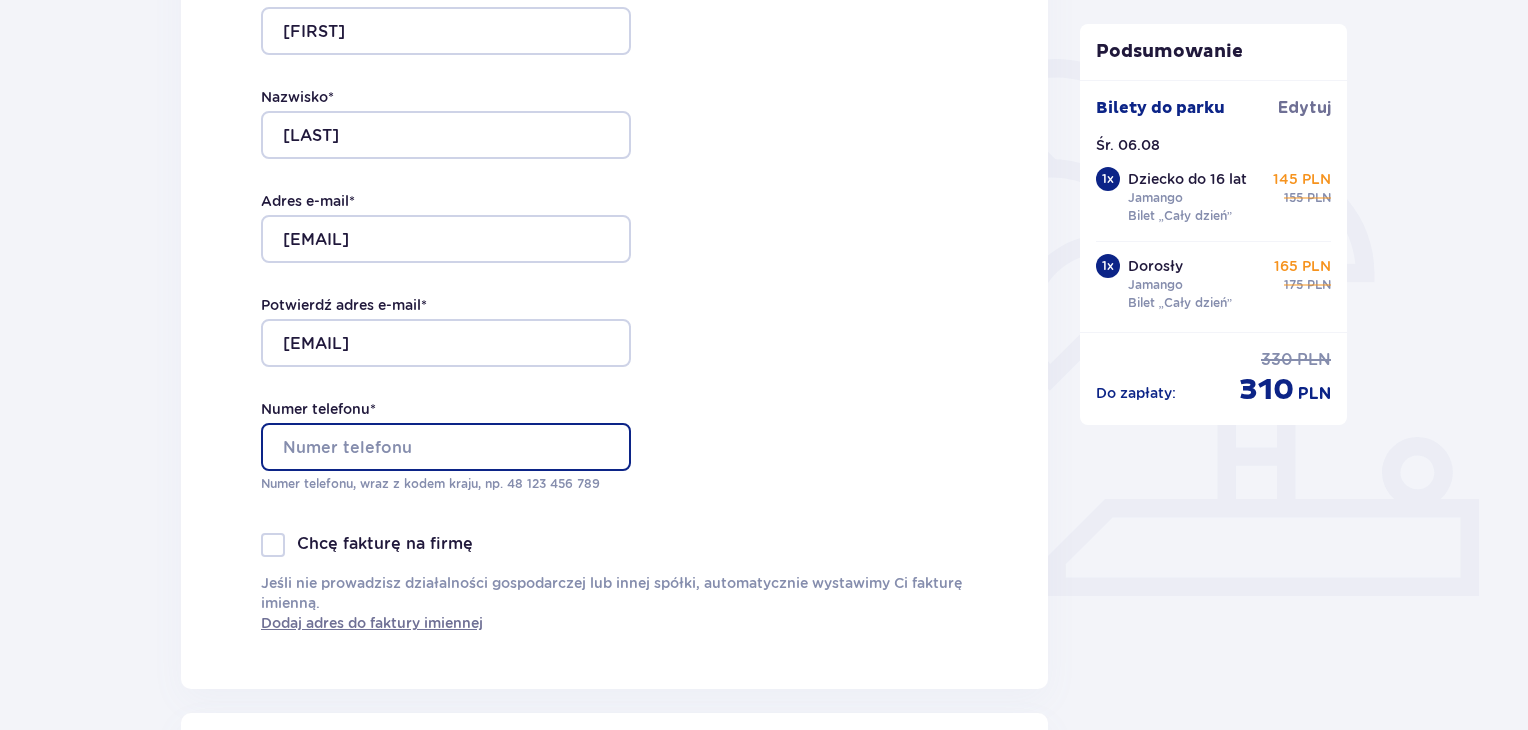 click on "Numer telefonu *" at bounding box center [446, 447] 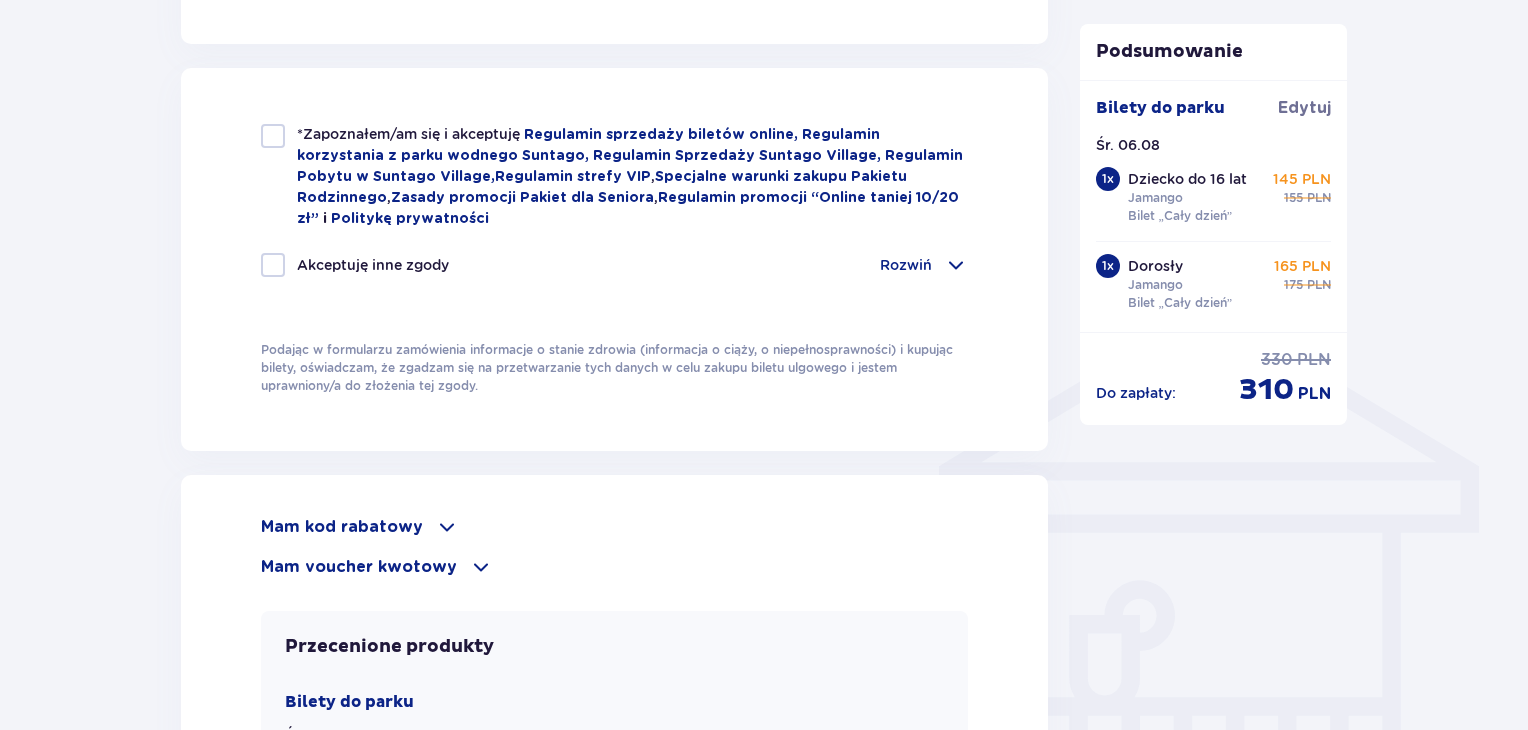 scroll, scrollTop: 1328, scrollLeft: 0, axis: vertical 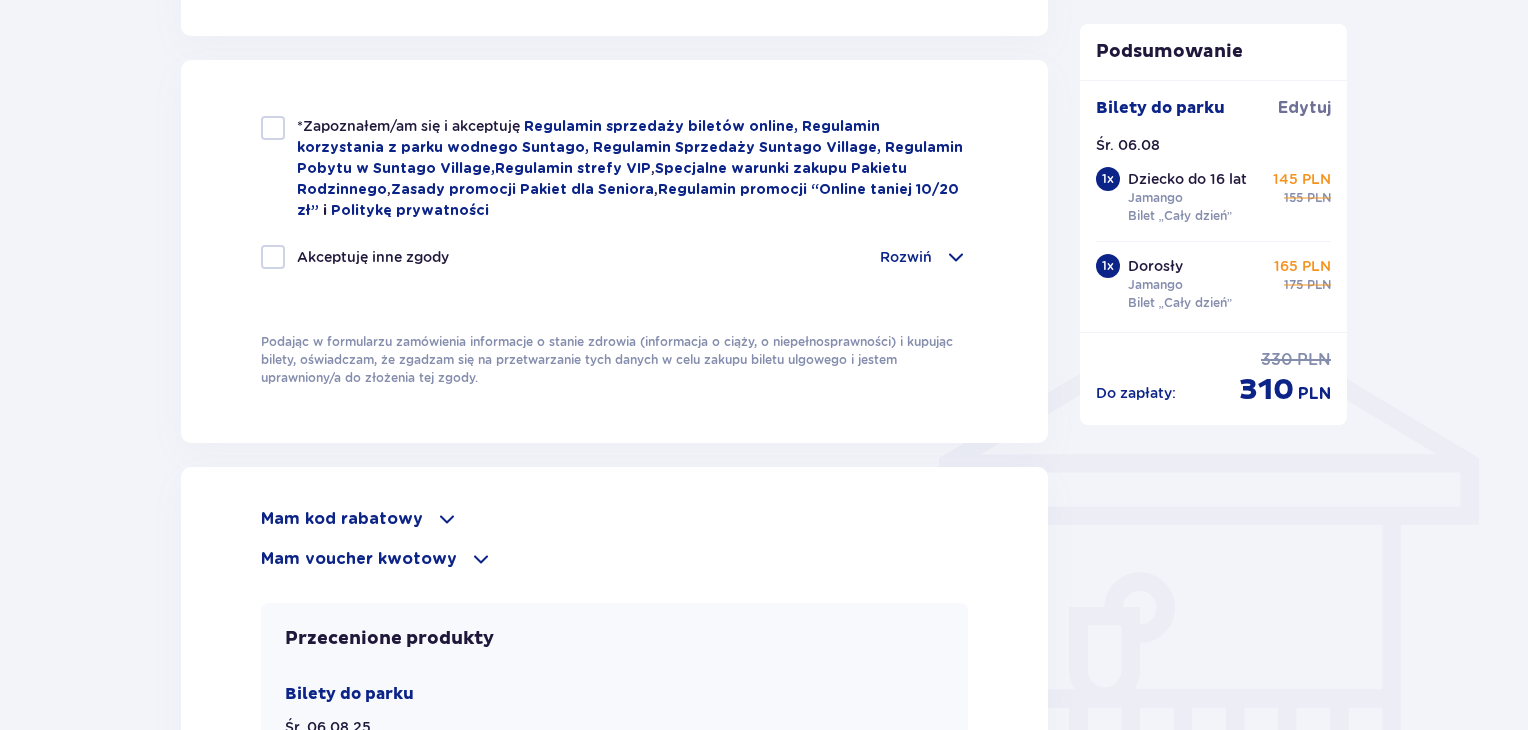 type on "[PHONE]" 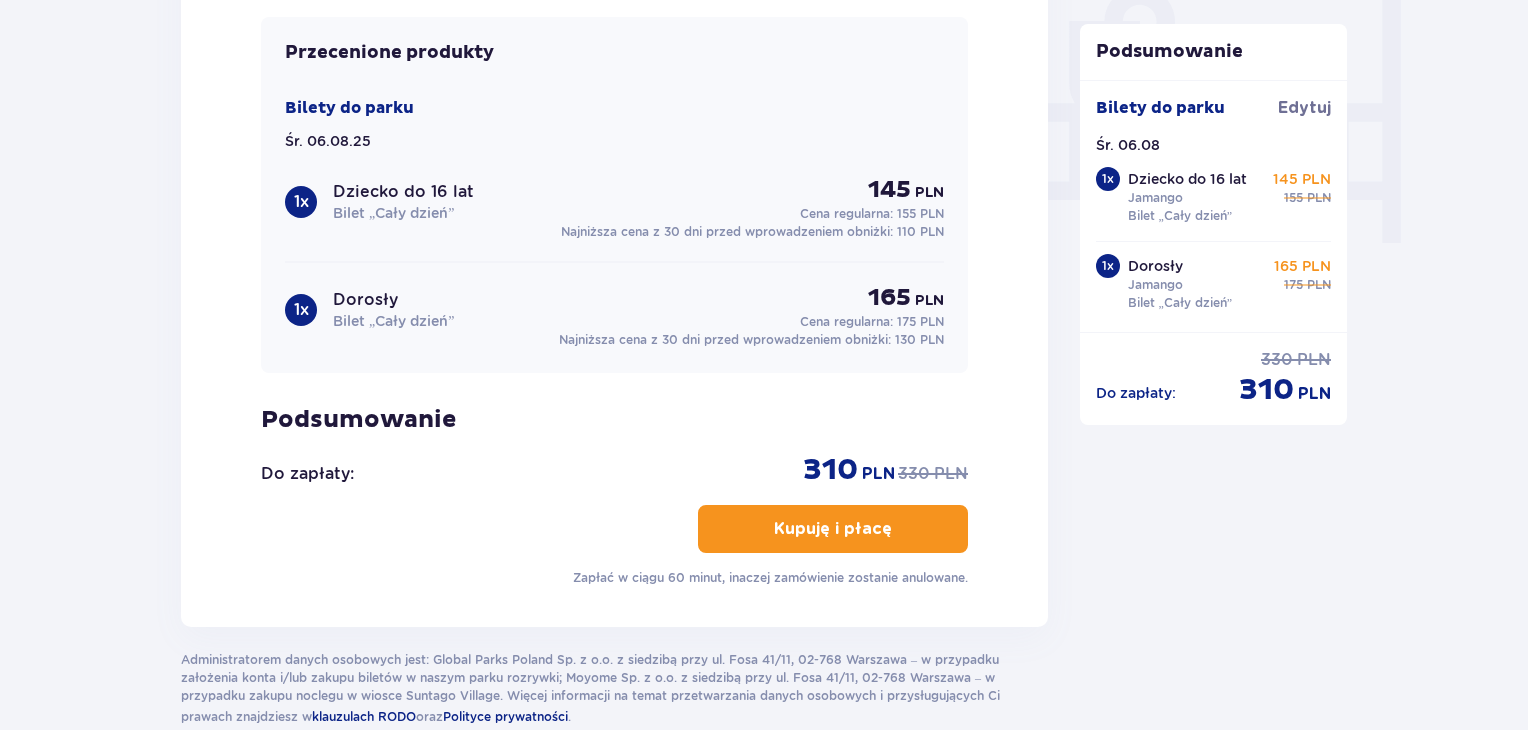 scroll, scrollTop: 1948, scrollLeft: 0, axis: vertical 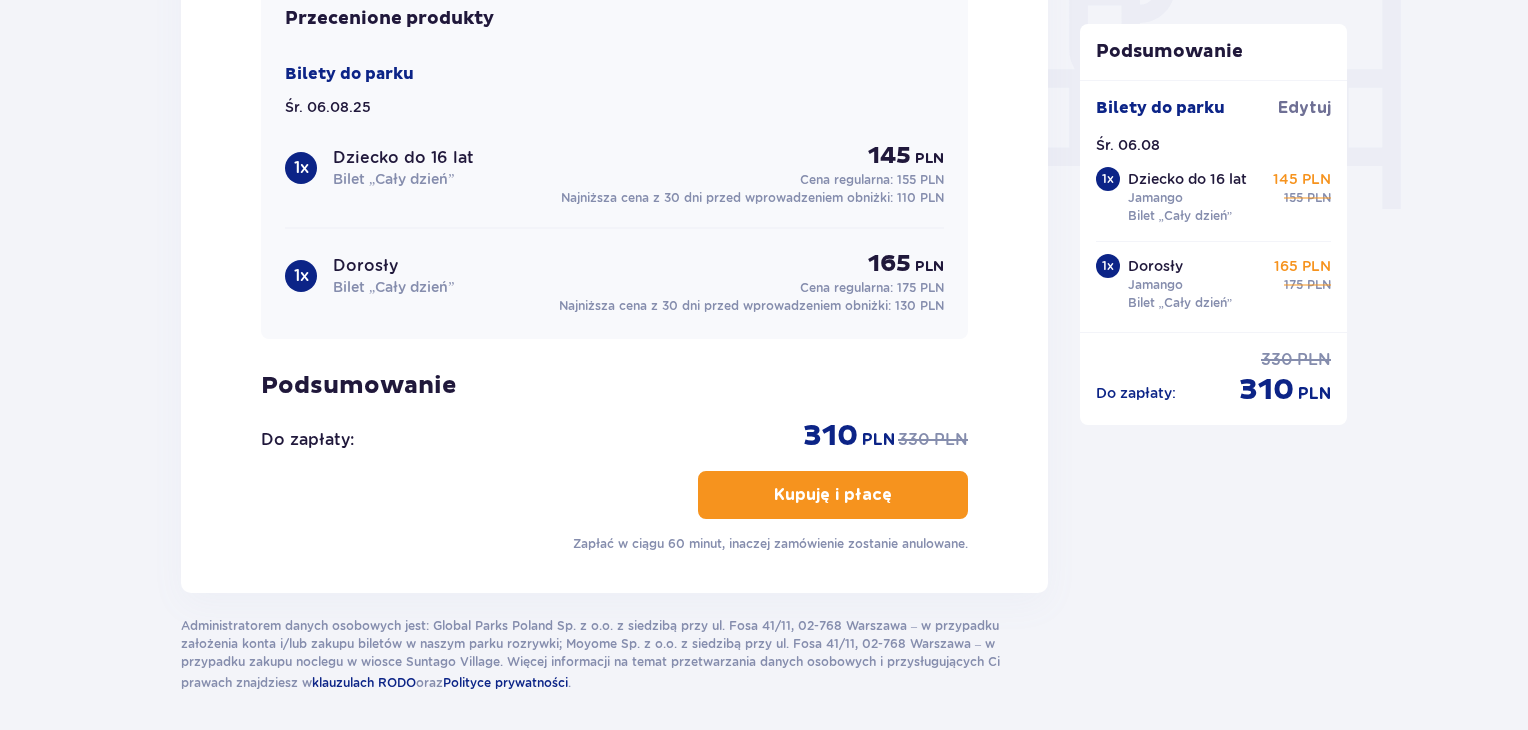 click at bounding box center [896, 495] 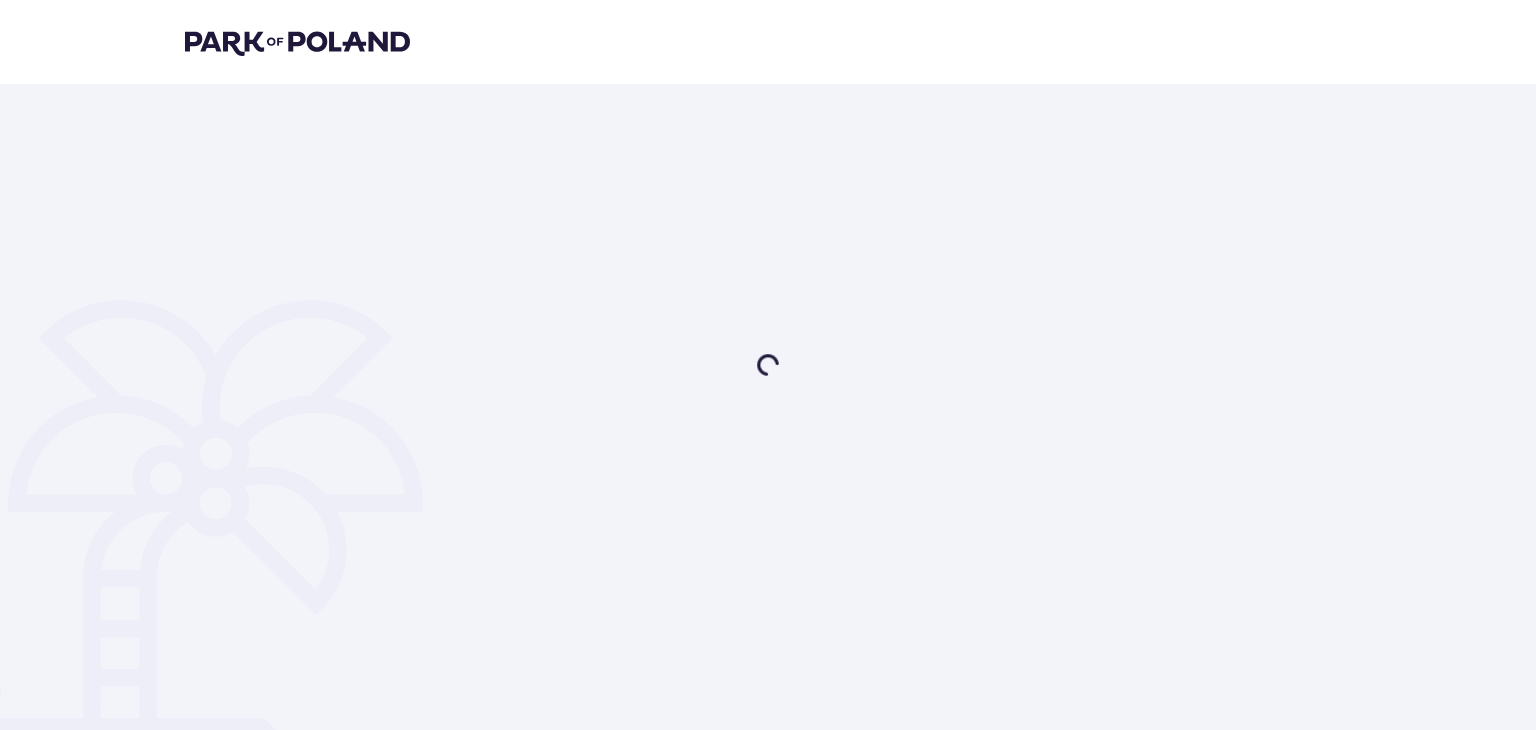 scroll, scrollTop: 0, scrollLeft: 0, axis: both 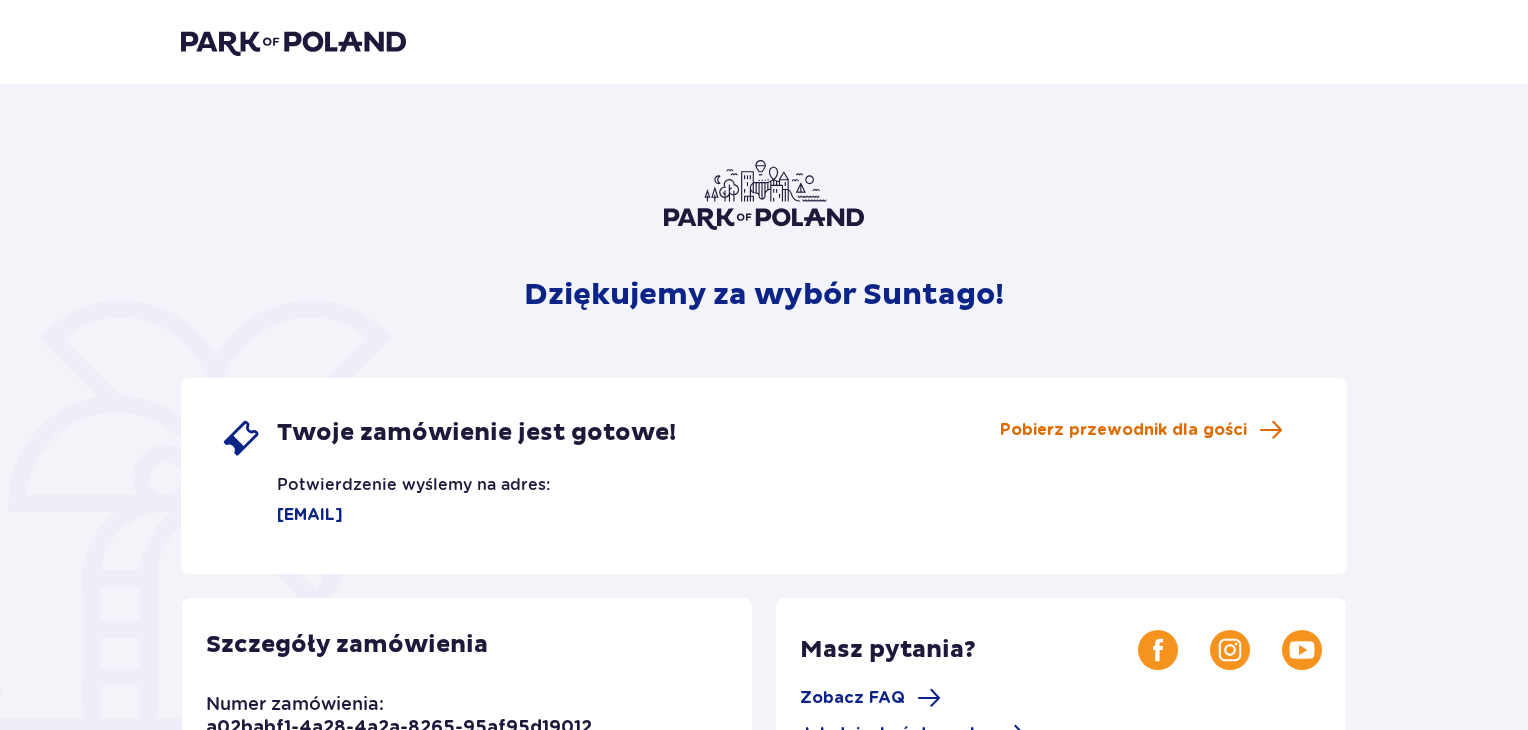 click on "Pobierz przewodnik dla gości" at bounding box center [1123, 430] 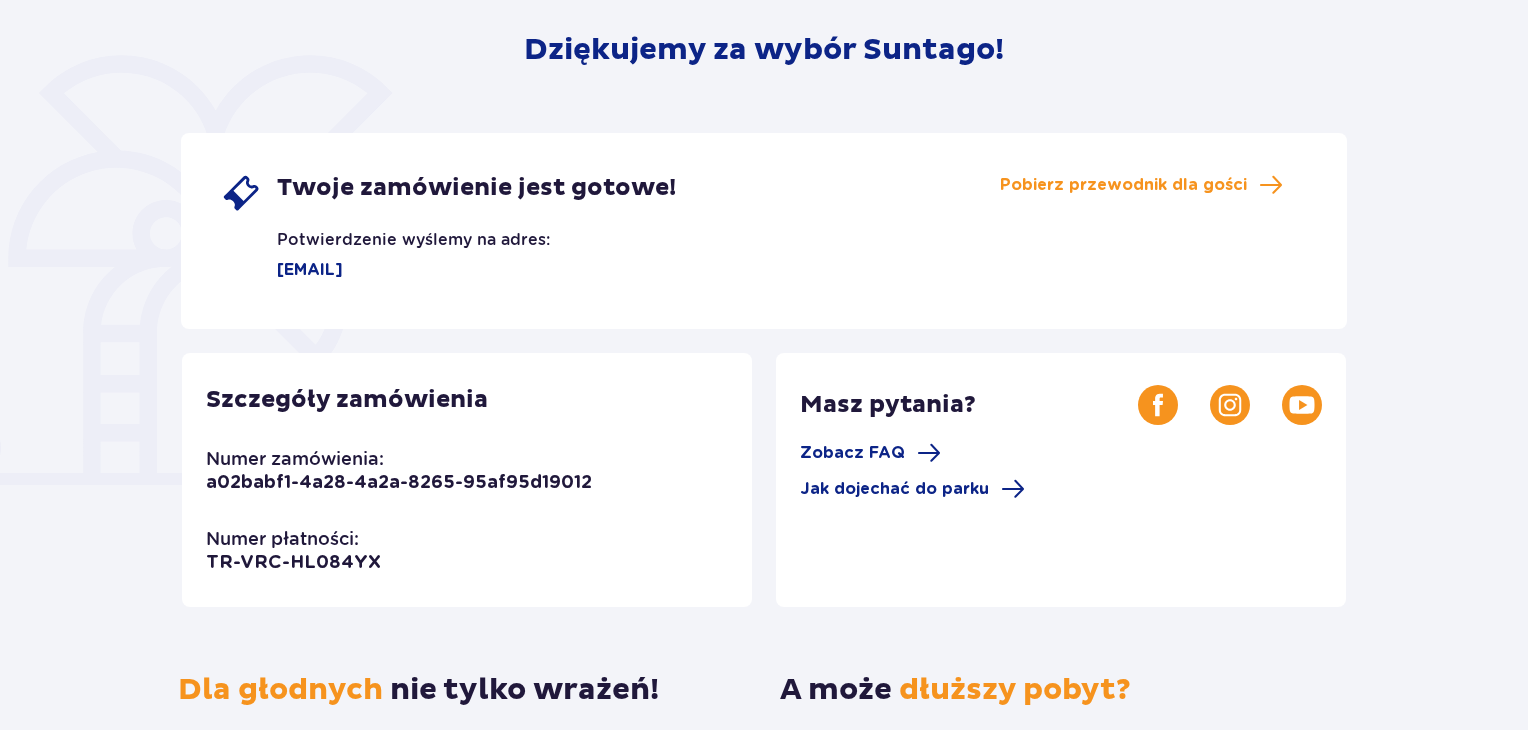 scroll, scrollTop: 0, scrollLeft: 0, axis: both 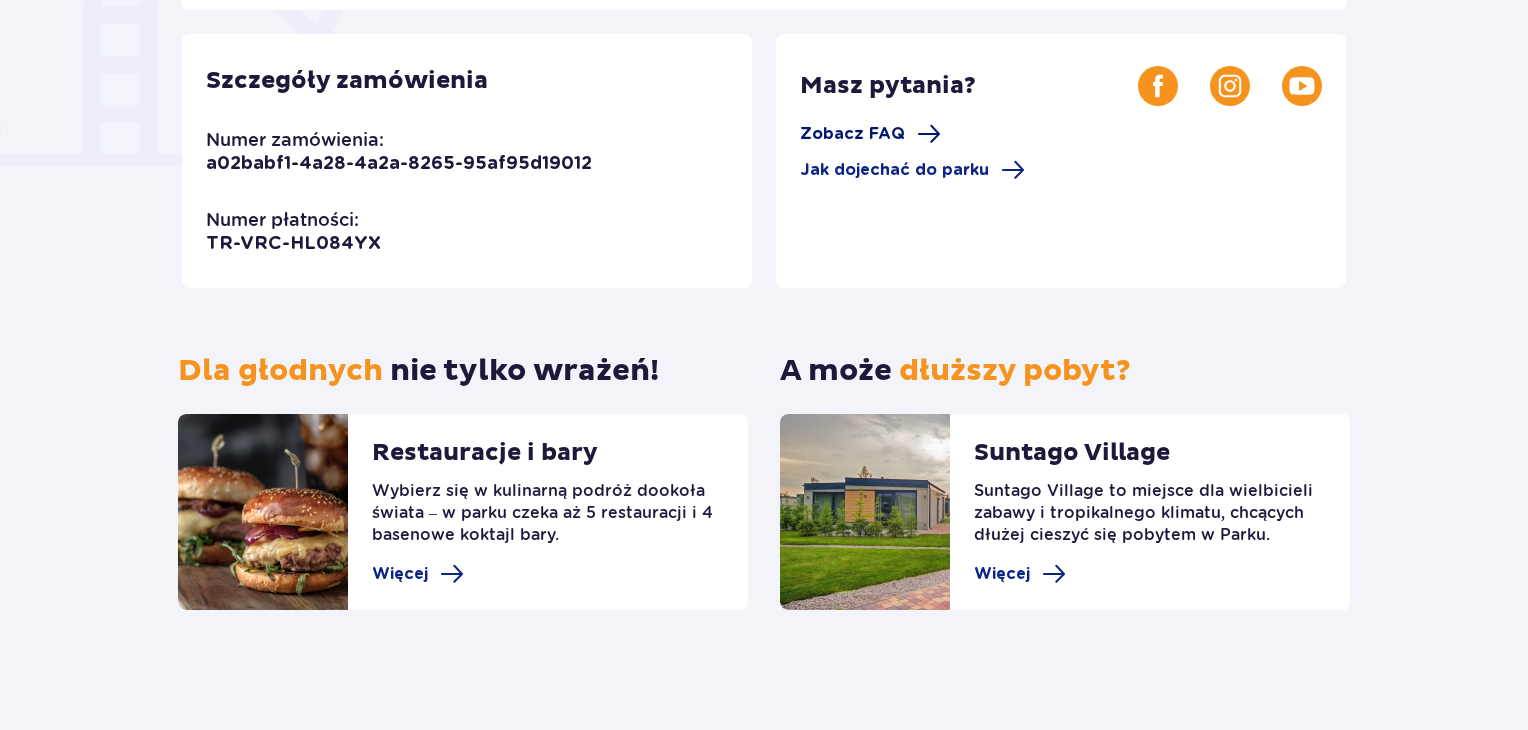 click at bounding box center [929, 134] 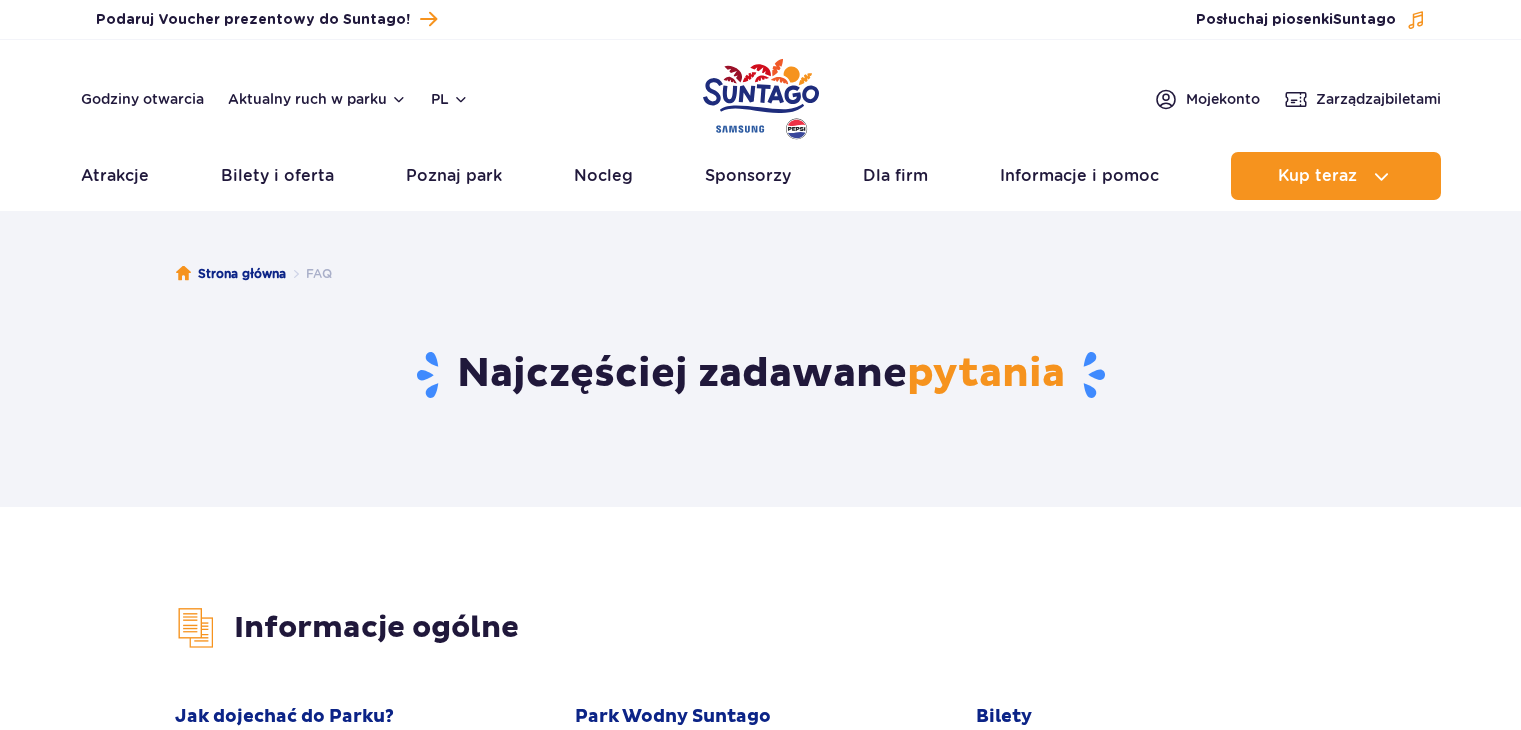 scroll, scrollTop: 0, scrollLeft: 0, axis: both 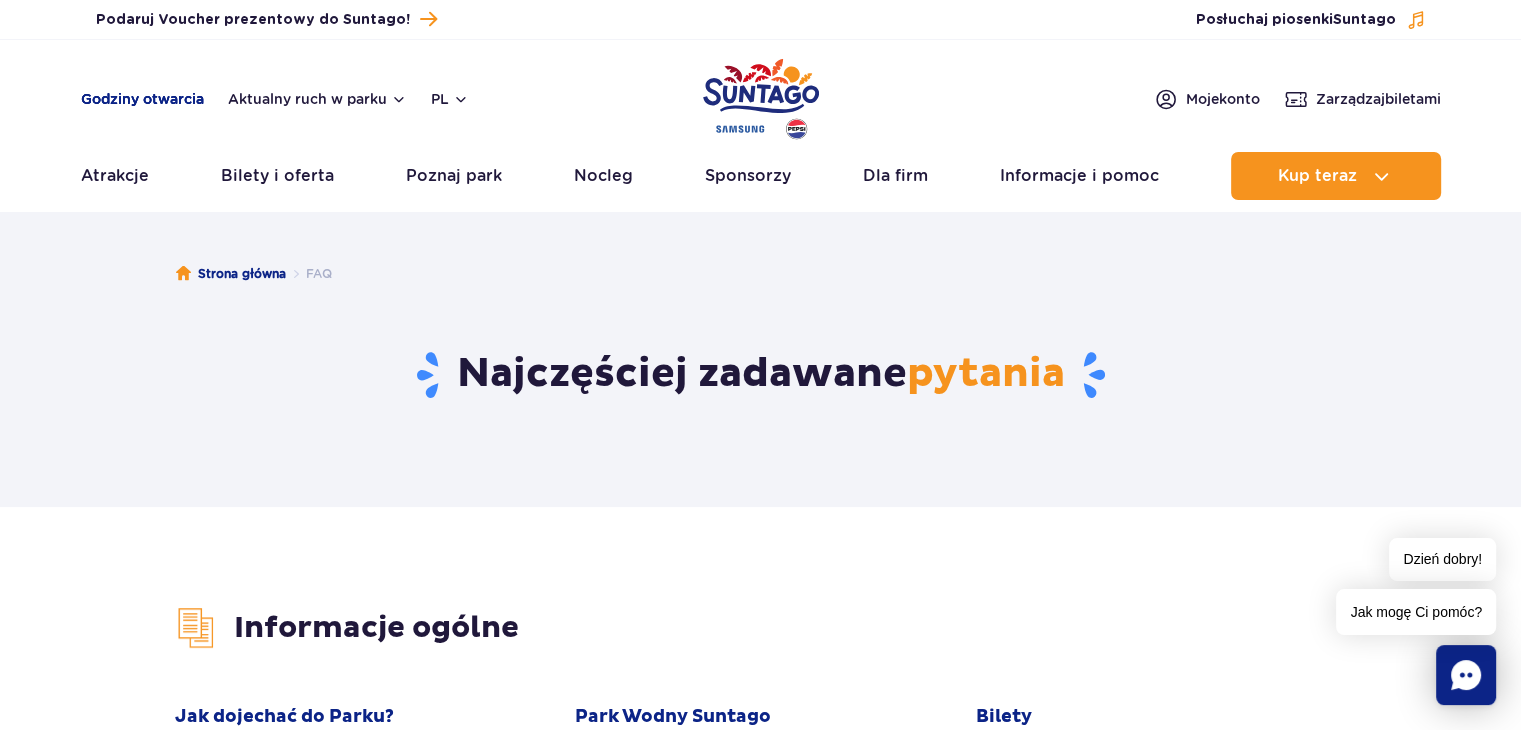 click on "Godziny otwarcia" at bounding box center (142, 99) 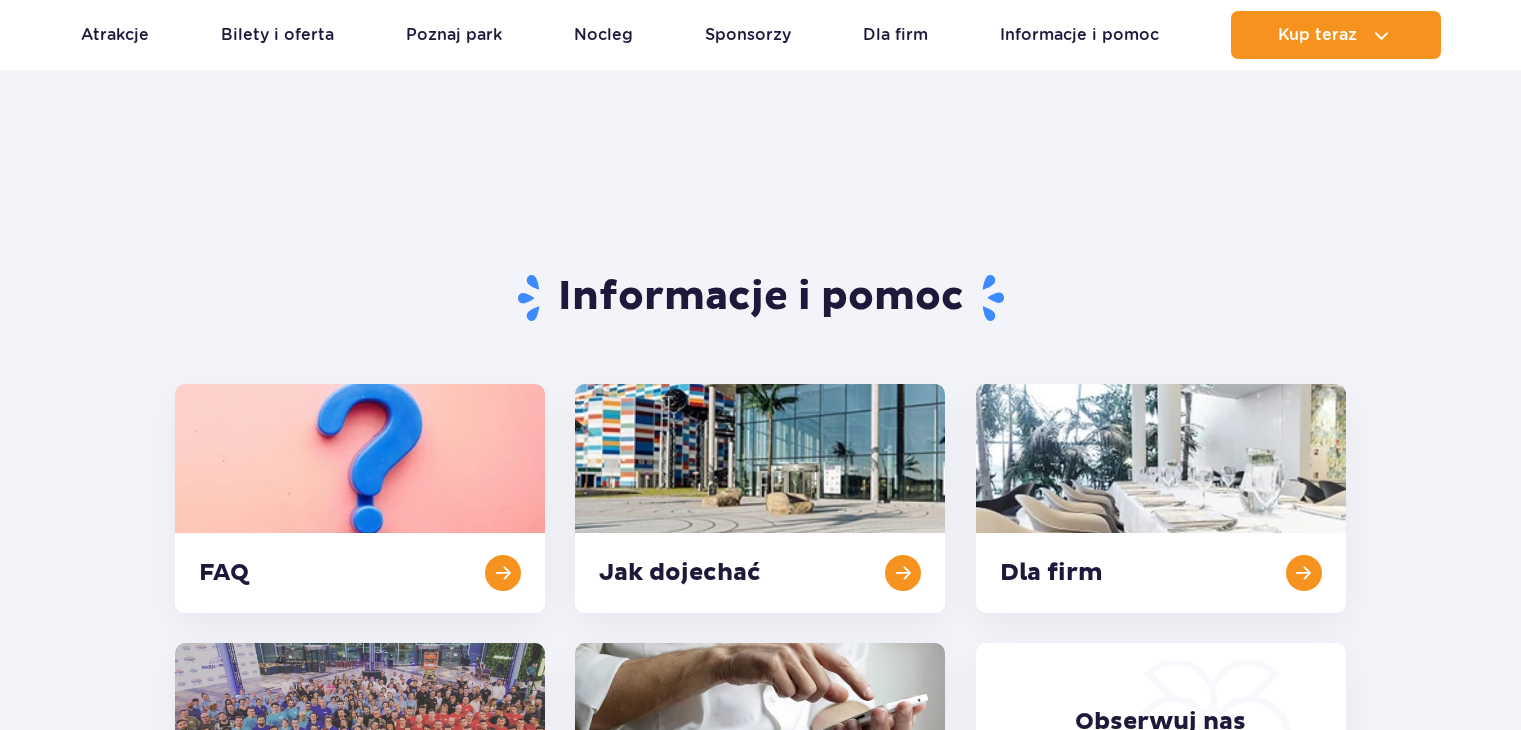 scroll, scrollTop: 827, scrollLeft: 0, axis: vertical 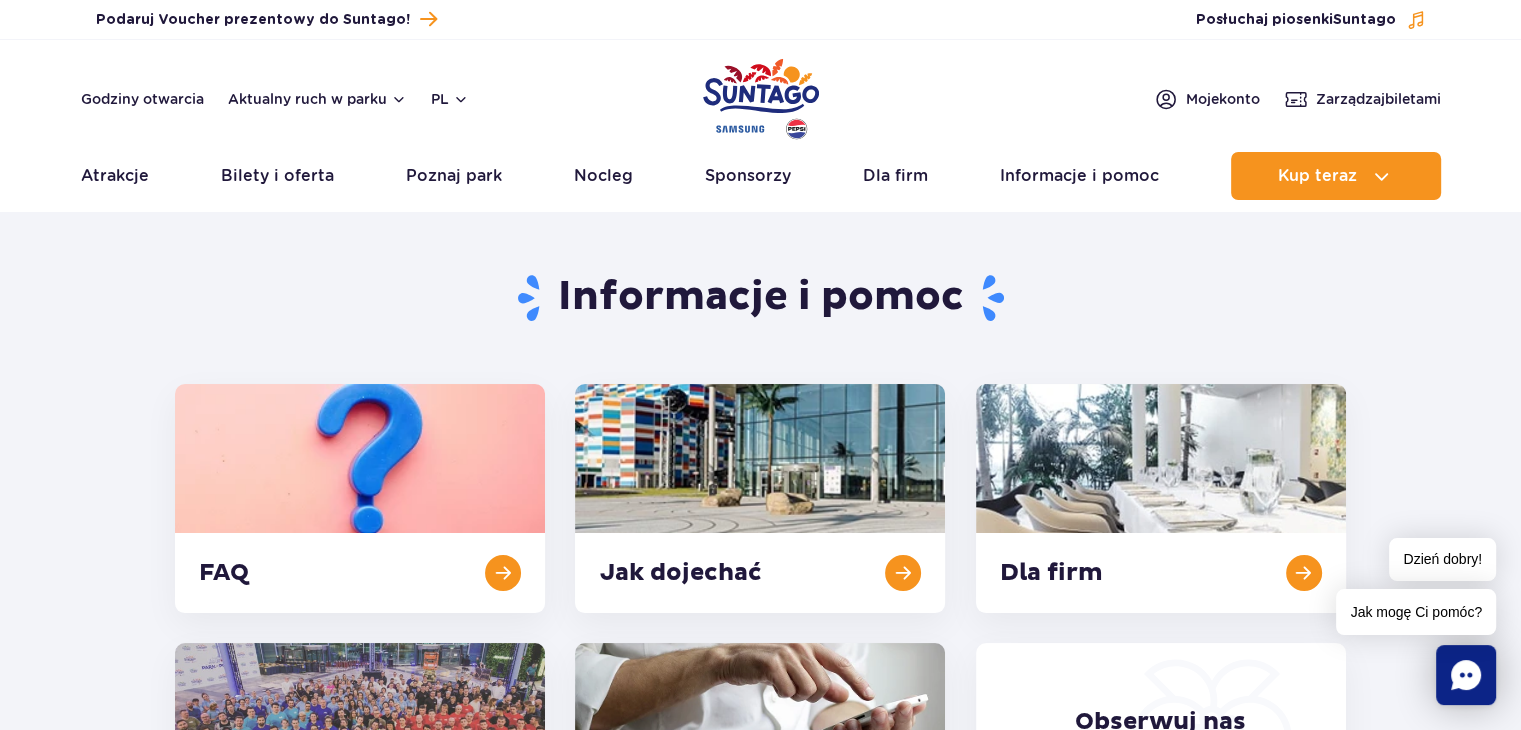 click 